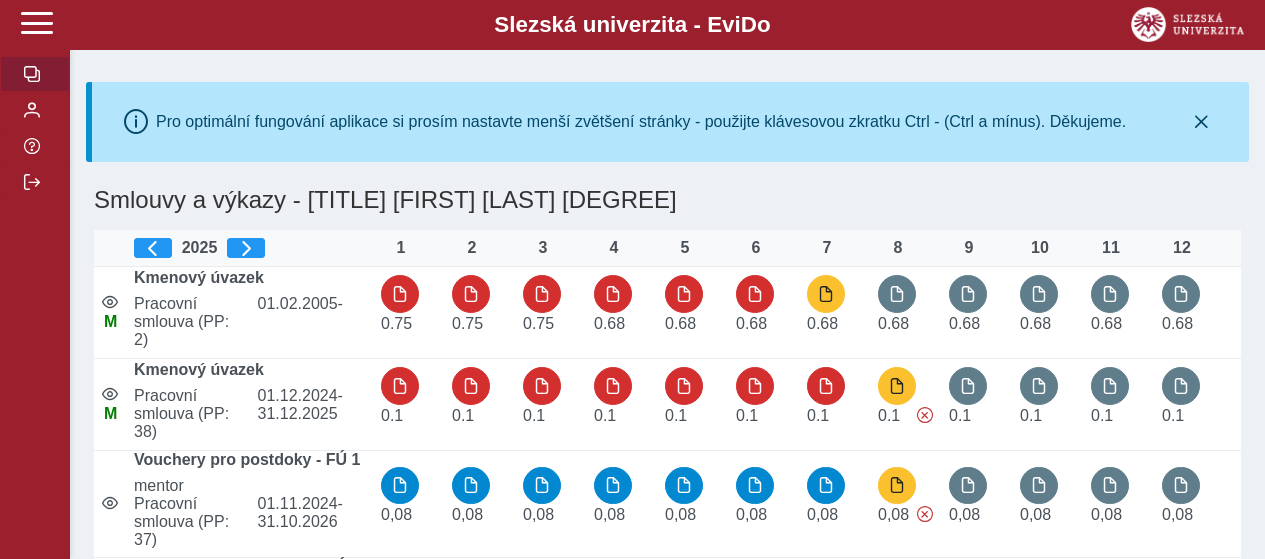 scroll, scrollTop: 0, scrollLeft: 0, axis: both 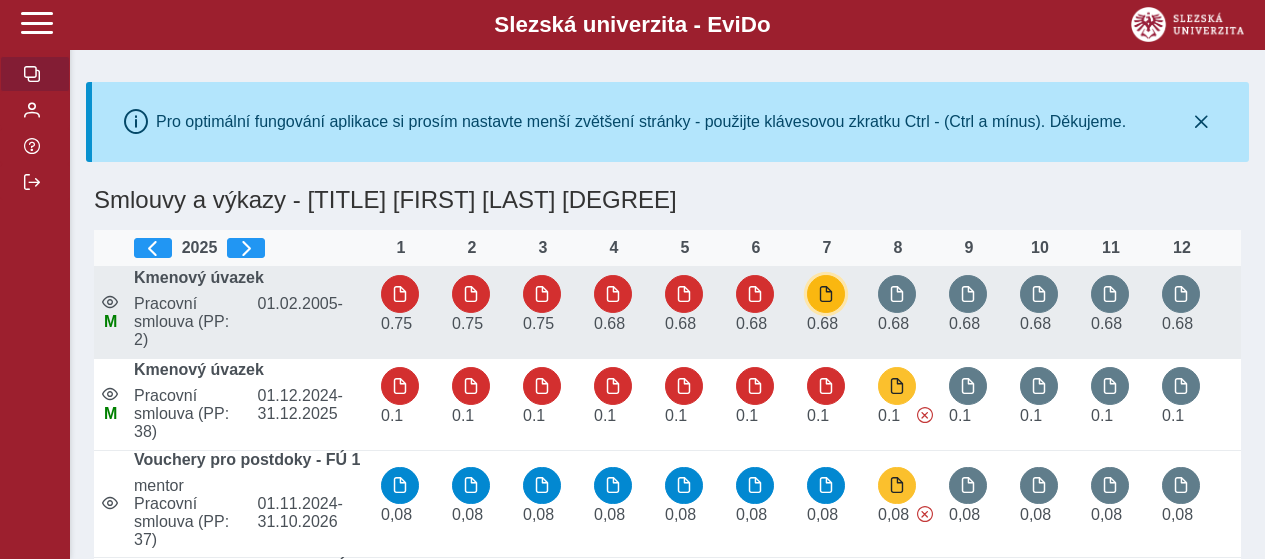 click at bounding box center (826, 294) 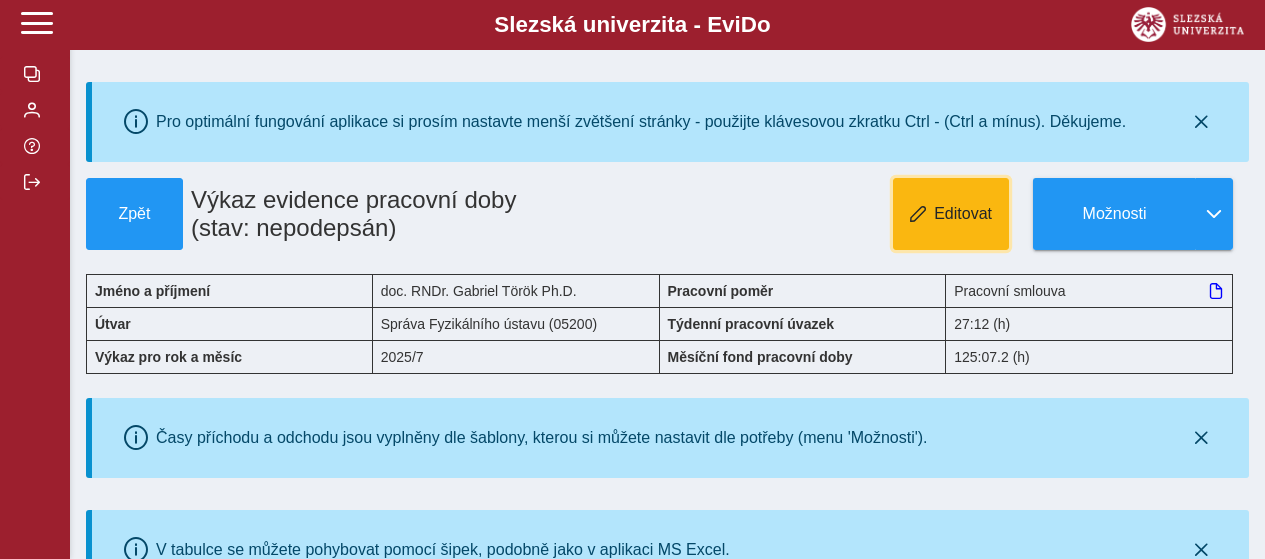 click on "Editovat" at bounding box center (963, 214) 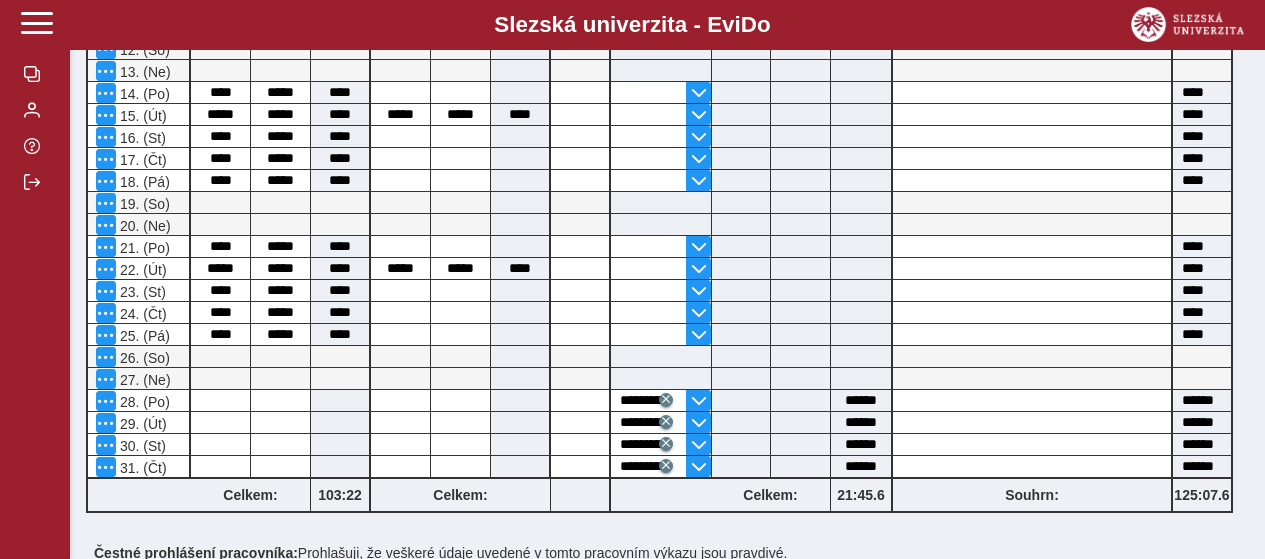 scroll, scrollTop: 893, scrollLeft: 0, axis: vertical 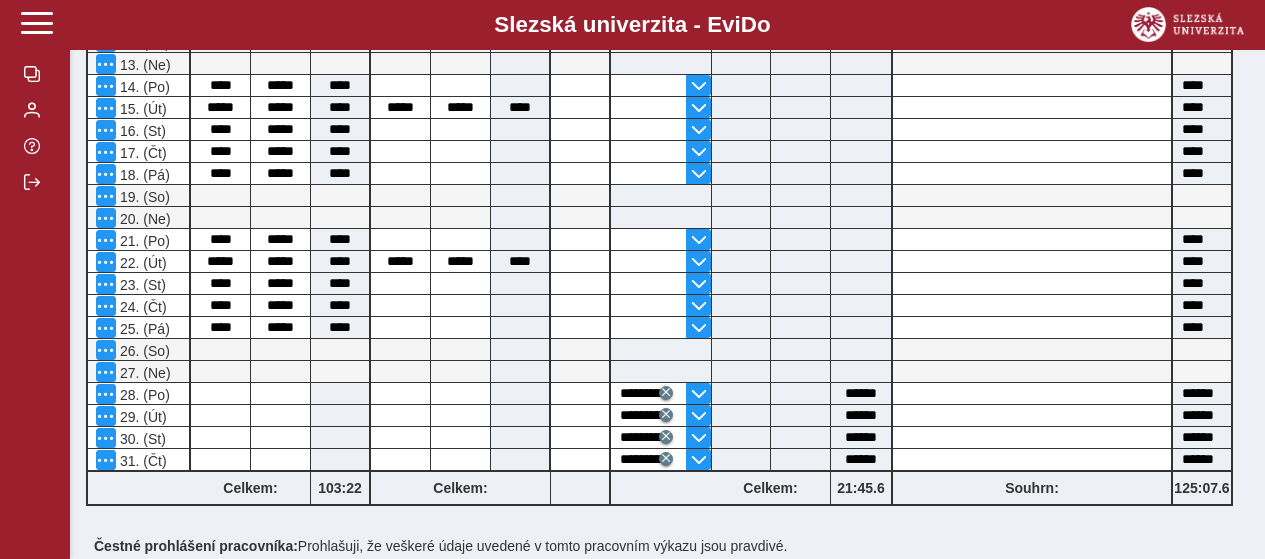 click on "Pro optimální fungování aplikace si prosím nastavte menší zvětšení stránky - použijte klávesovou zkratku Ctrl - (Ctrl a mínus). Děkujeme.  Zpět  Výkaz evidence pracovní doby (stav: nepodepsán)  Uložit Storno Možnosti   Jméno a příjmení  [TITLE] [FIRST] [LAST] [DEGREE]  Pracovní poměr  Pracovní smlouva   Útvar  Správa Fyzikálního ústavu ([POSTAL_CODE])  Týdenní pracovní úvazek  [TIME] (h)  Výkaz pro rok a měsíc  [YEAR]/[MONTH]  Měsíční fond pracovní doby  [TIME] (h)   Časy příchodu a odchodu jsou vyplněny dle šablony, kterou si můžete nastavit dle potřeby (menu 'Možnosti').   V tabulce se můžete pohybovat pomocí šipek, podobně jako v aplikaci MS Excel.  vrátit Pracovní směna začátek konec celkem Přestávka v práci od do celkem Doba odprac. mimo prac. Neodpracovaná doba důvod od do celkem Poznámky (pracovní cesty, apod.) Celkem    1. (Út)  ***** ***** **** ***** ***** ****   ****    2. (St)  **** ***** ****   ****    3. (Čt)  **** ***** ****" at bounding box center [667, -55] 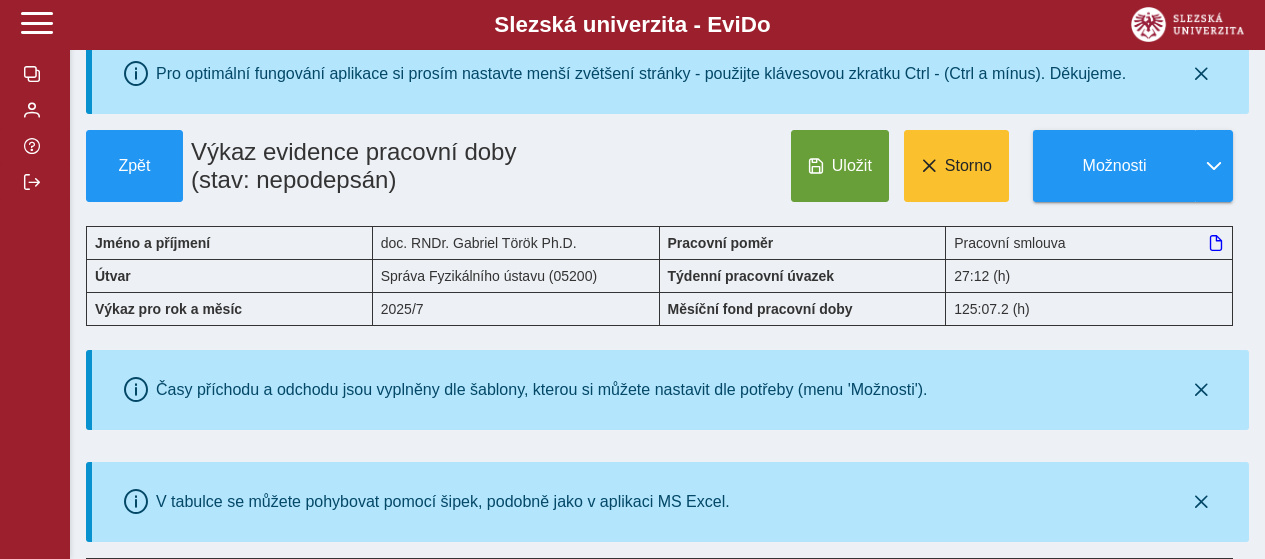 scroll, scrollTop: 1, scrollLeft: 0, axis: vertical 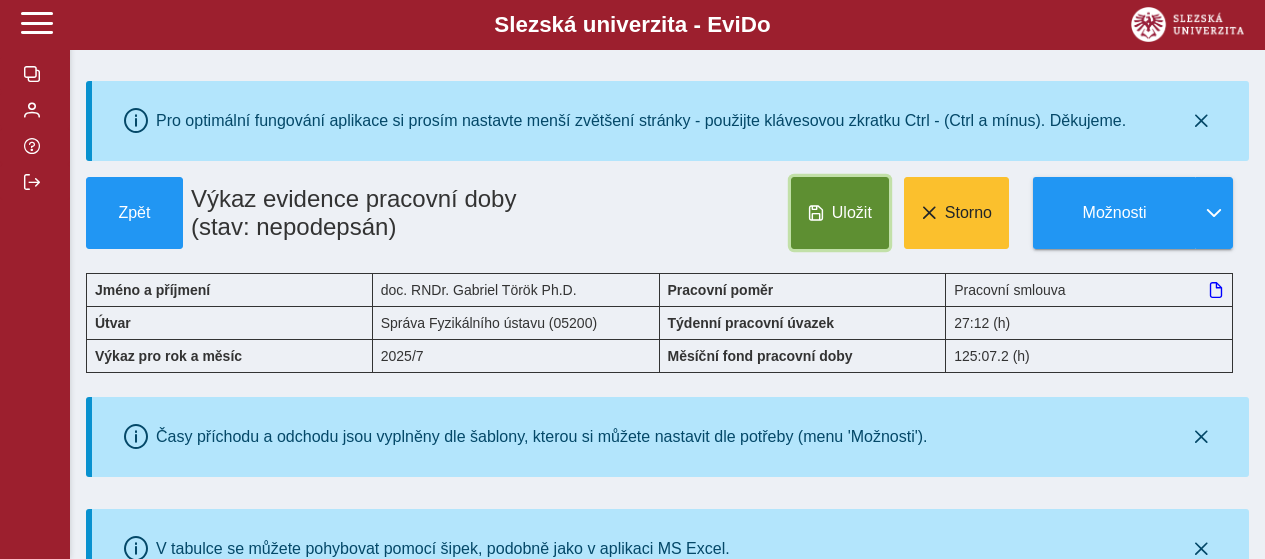 click on "Uložit" at bounding box center (852, 213) 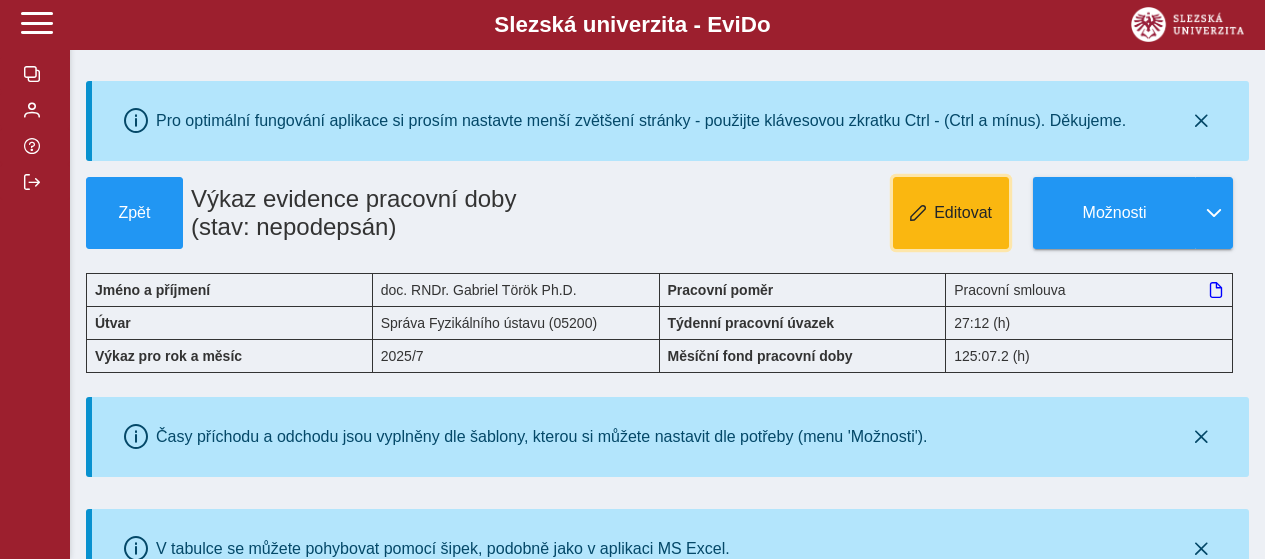 click on "Editovat" at bounding box center (951, 213) 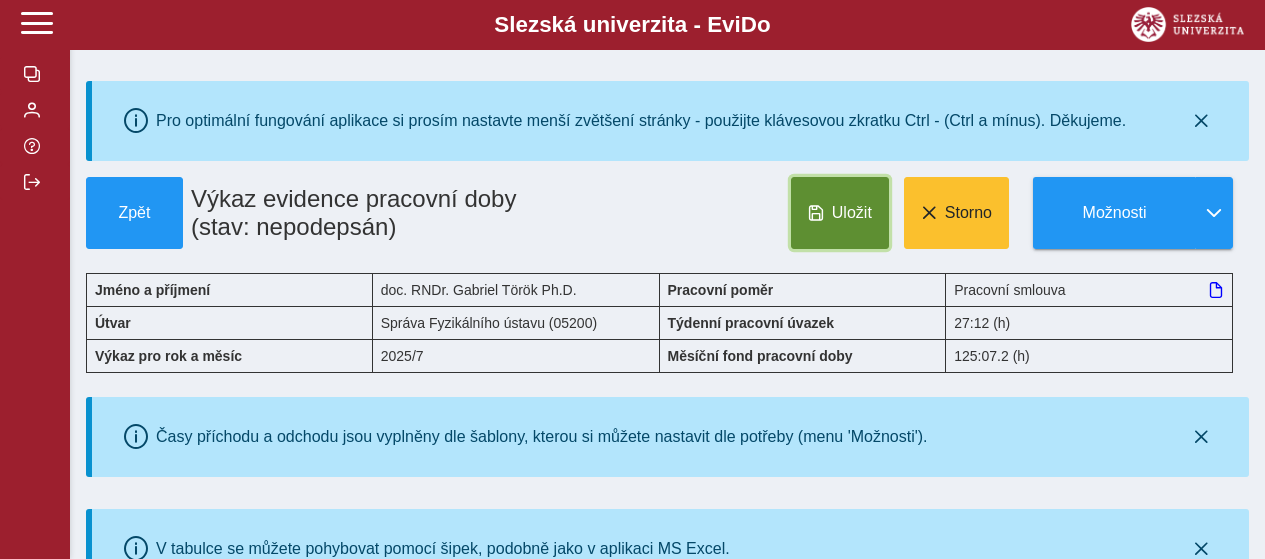 click on "Uložit" at bounding box center (852, 213) 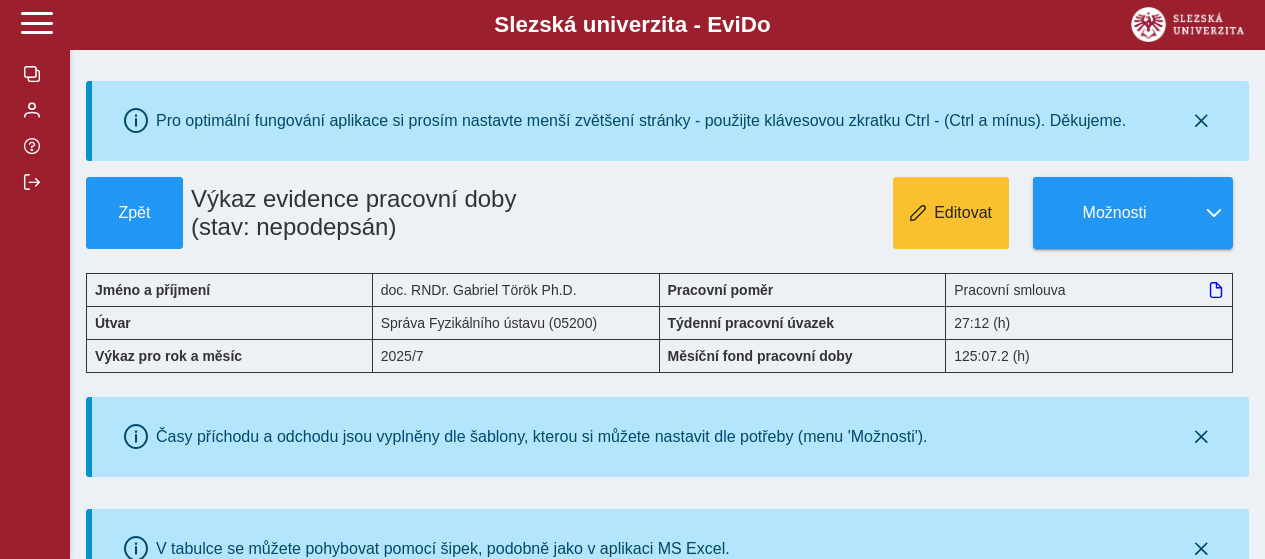 click on "Editovat Možnosti" at bounding box center (910, 213) 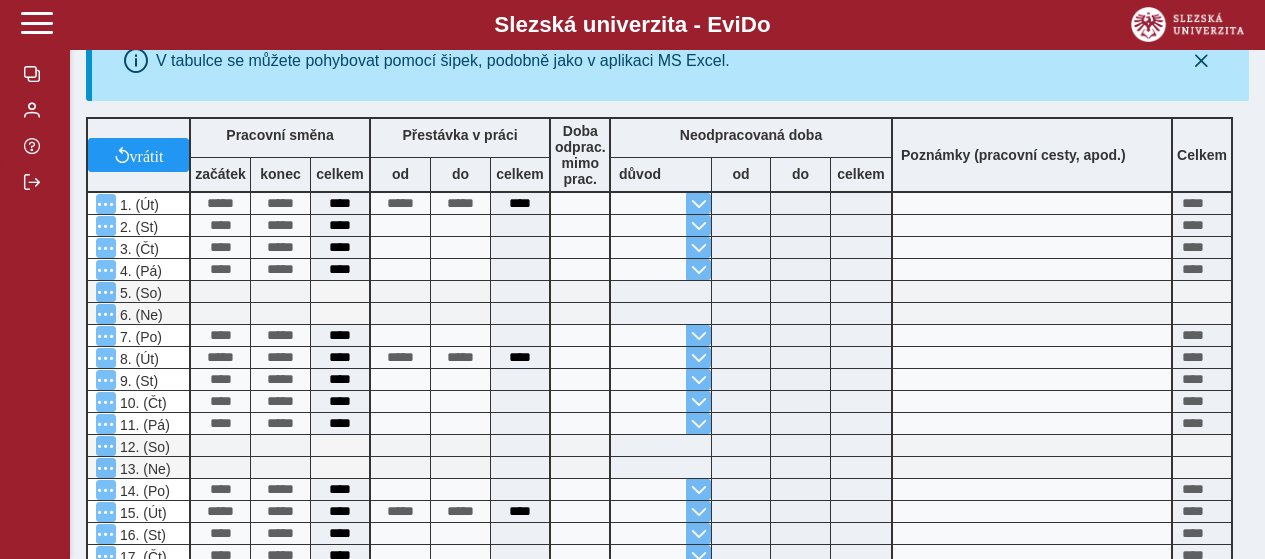scroll, scrollTop: 978, scrollLeft: 0, axis: vertical 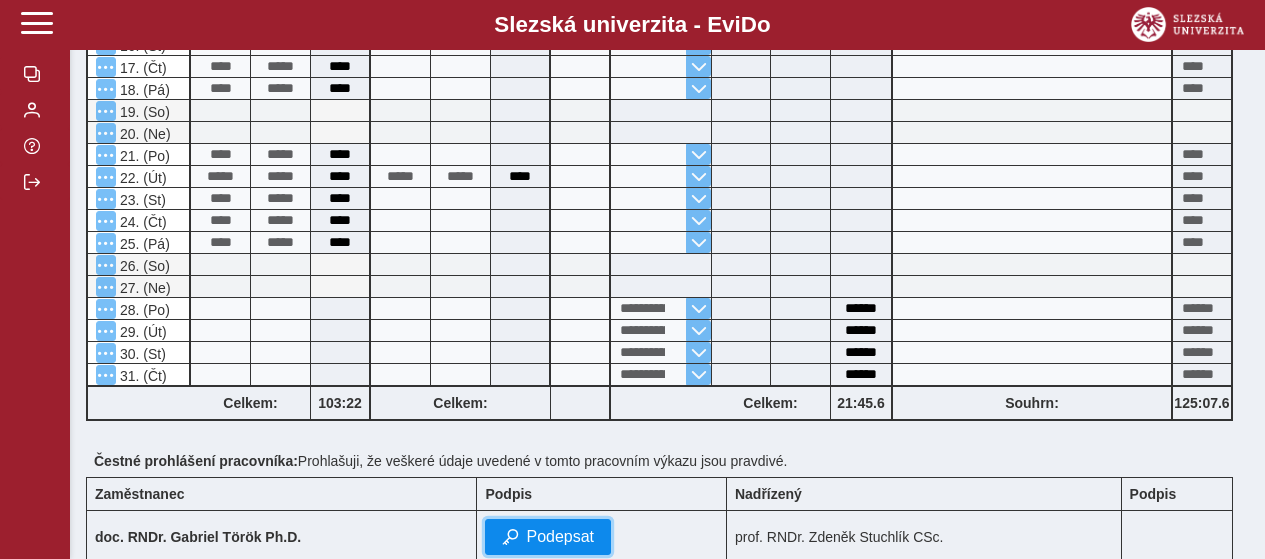 click on "Podepsat" at bounding box center (548, 537) 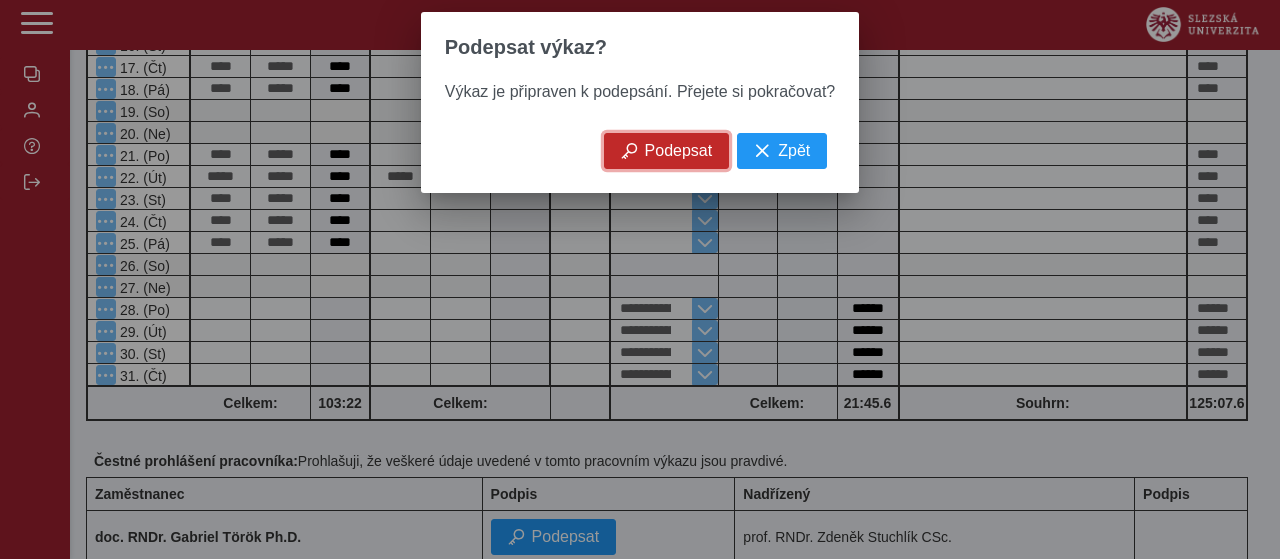 click on "Podepsat" at bounding box center [679, 151] 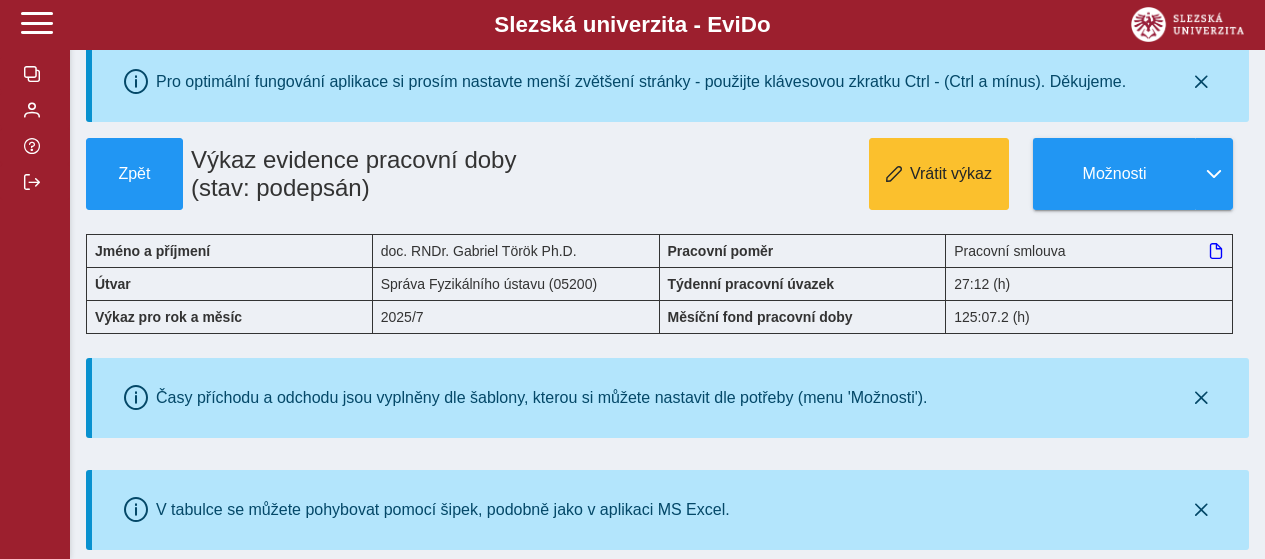 scroll, scrollTop: 120, scrollLeft: 0, axis: vertical 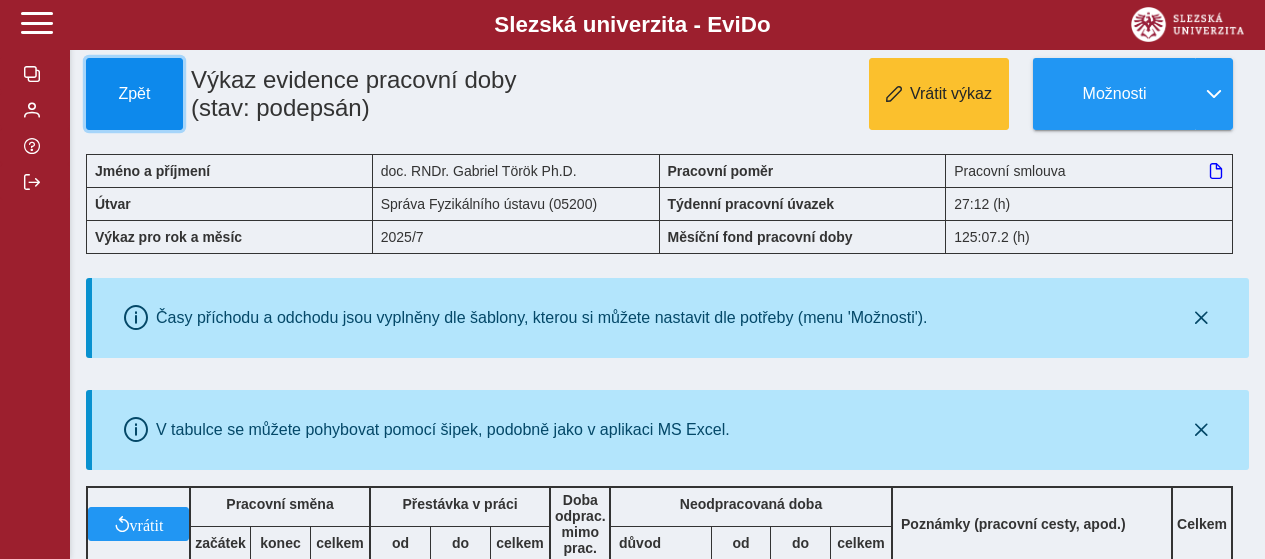 click on "Zpět" at bounding box center [134, 94] 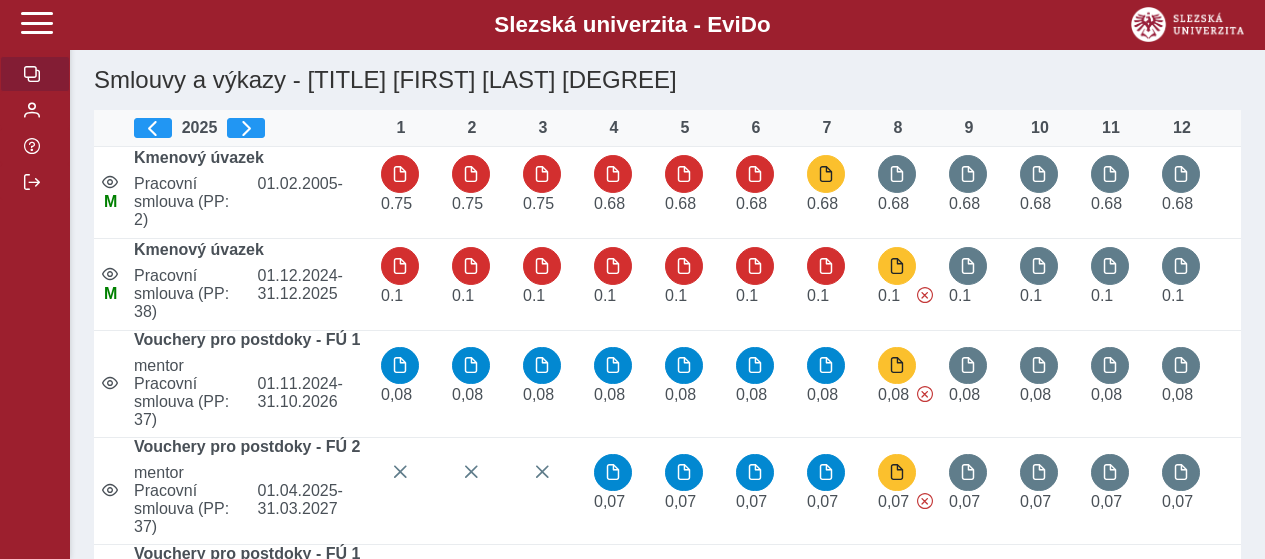 scroll, scrollTop: 0, scrollLeft: 0, axis: both 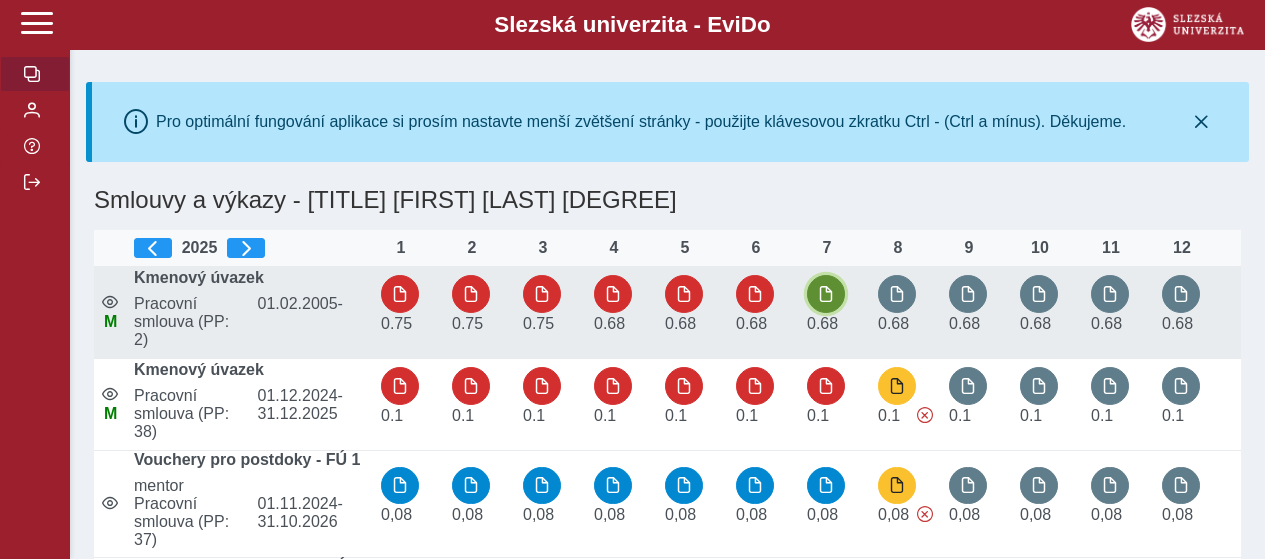 click at bounding box center [826, 294] 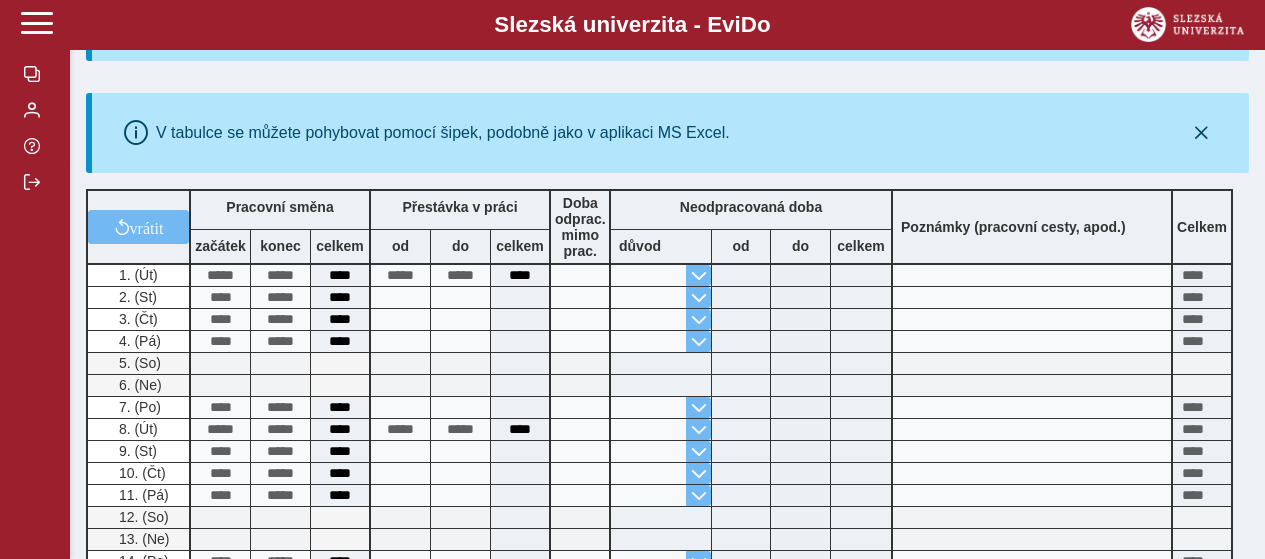 scroll, scrollTop: 0, scrollLeft: 0, axis: both 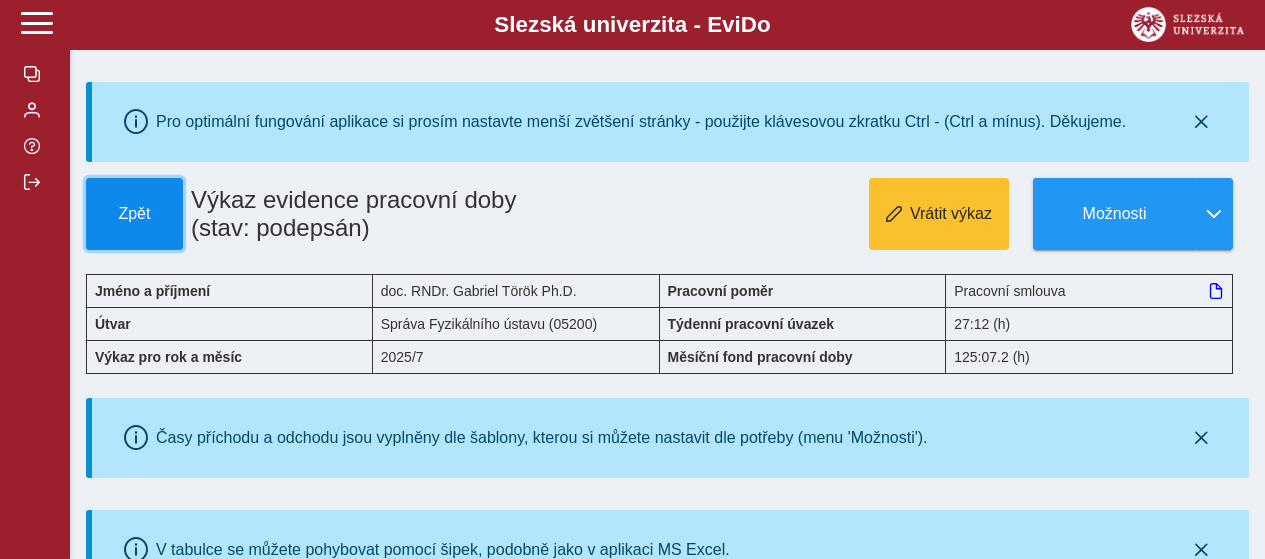 click on "Zpět" at bounding box center [134, 214] 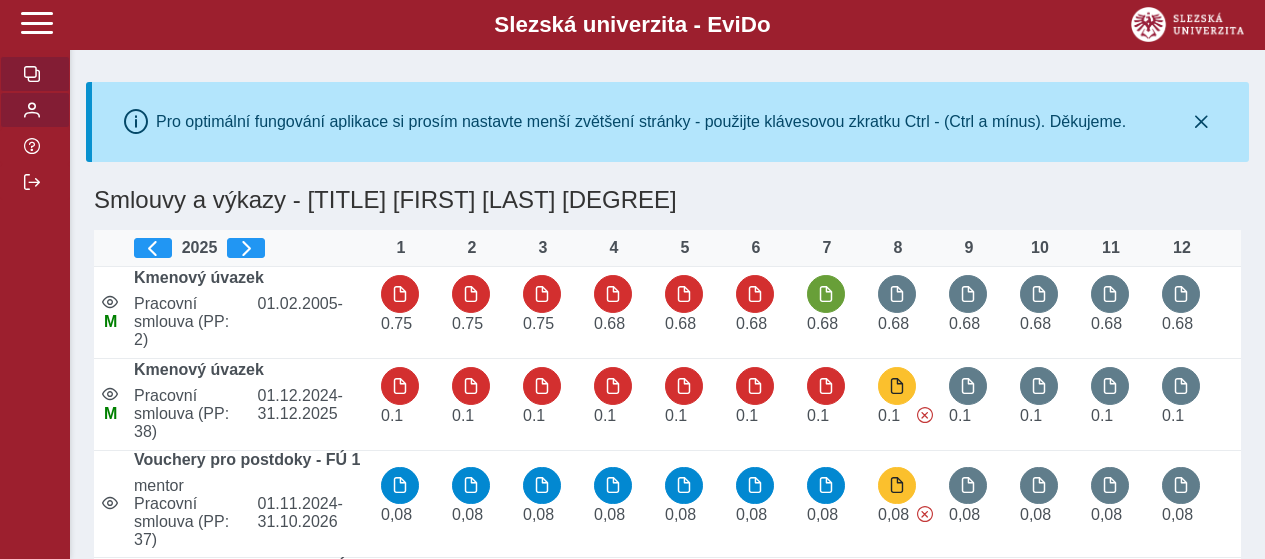 click at bounding box center (35, 110) 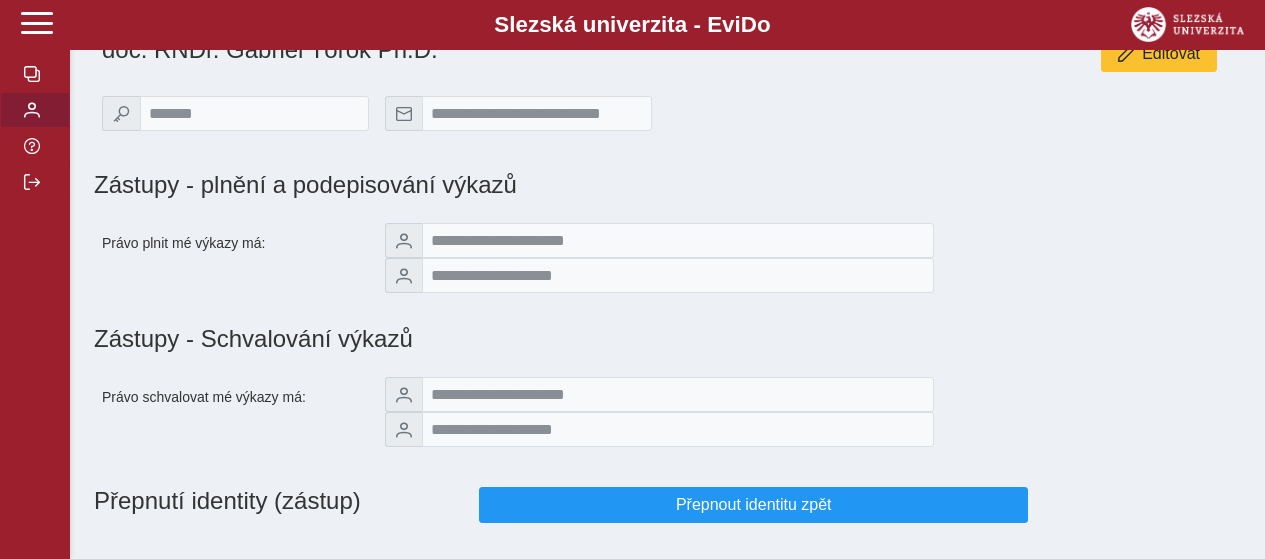 scroll, scrollTop: 160, scrollLeft: 0, axis: vertical 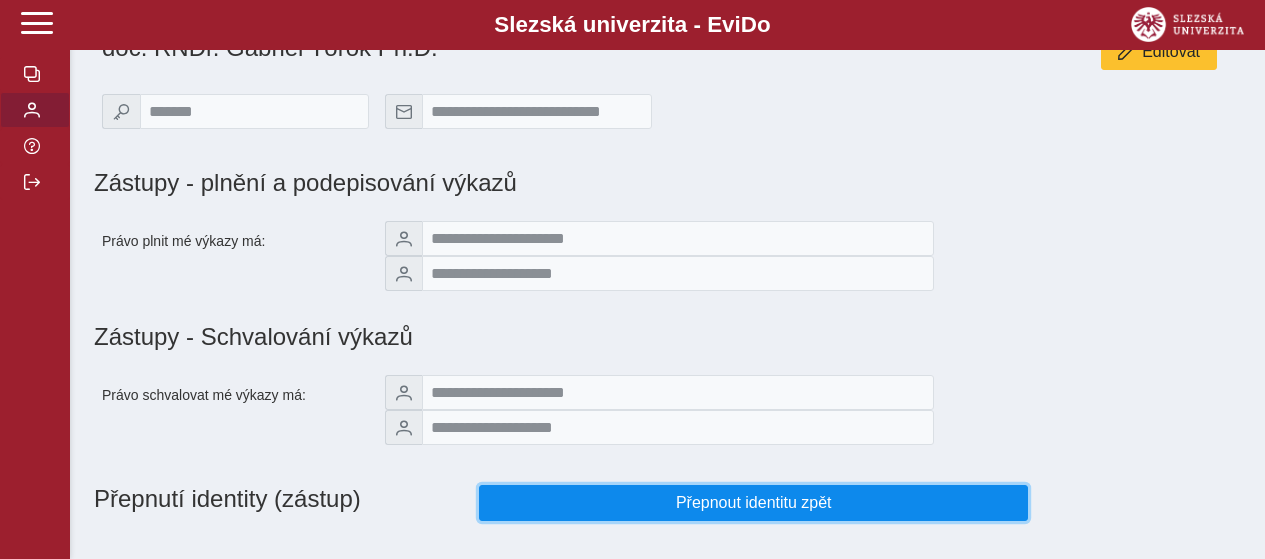 click on "Přepnout identitu zpět" at bounding box center [754, 503] 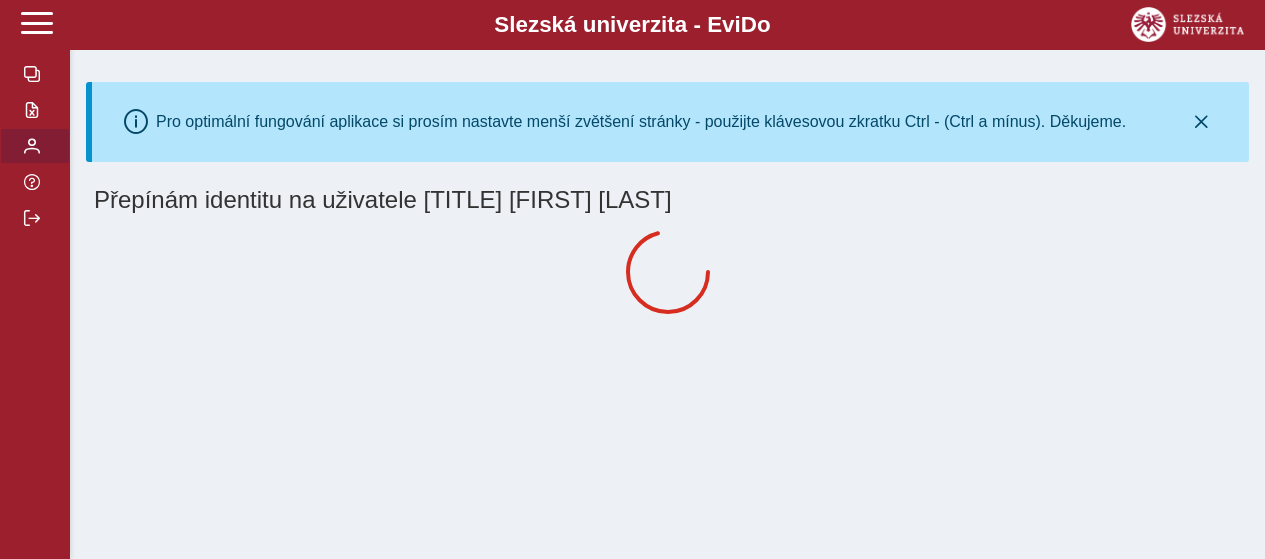 scroll, scrollTop: 0, scrollLeft: 0, axis: both 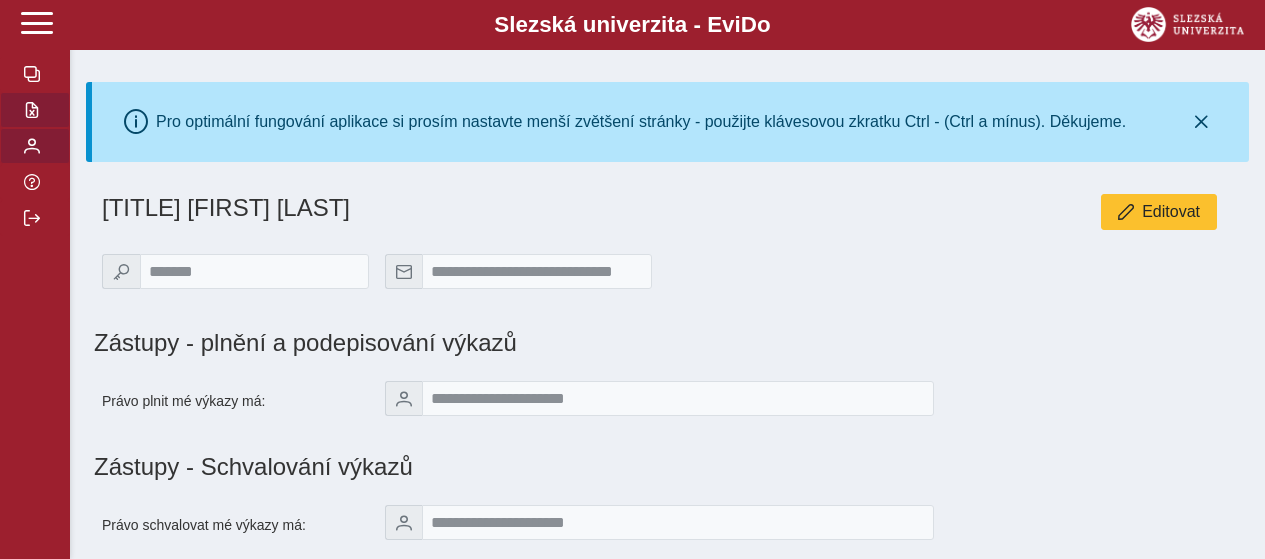 click at bounding box center [35, 110] 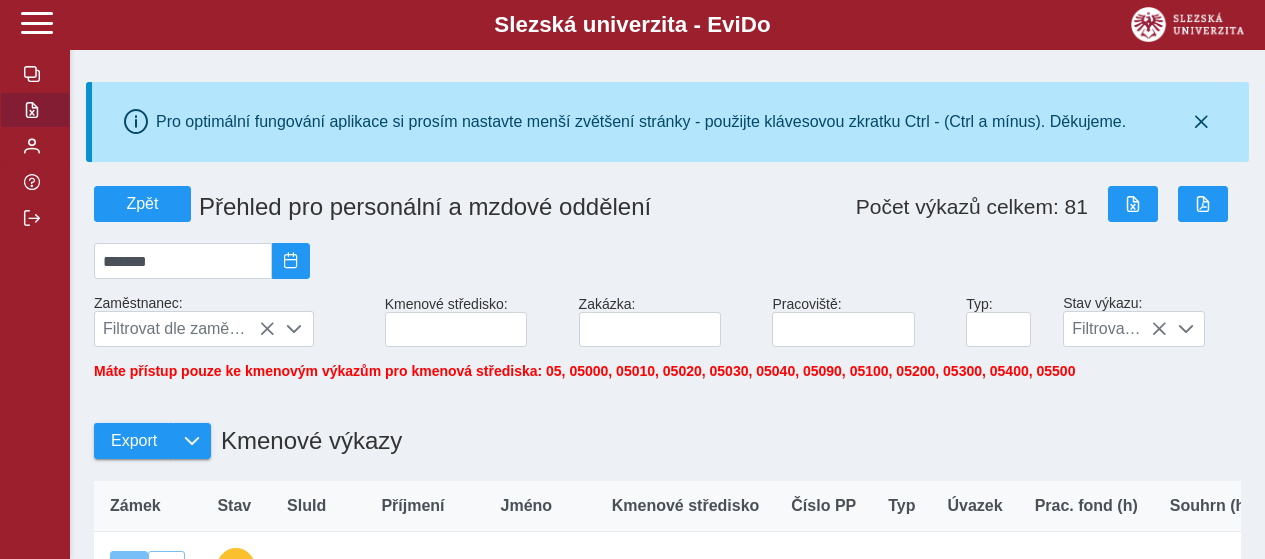 scroll, scrollTop: 489, scrollLeft: 0, axis: vertical 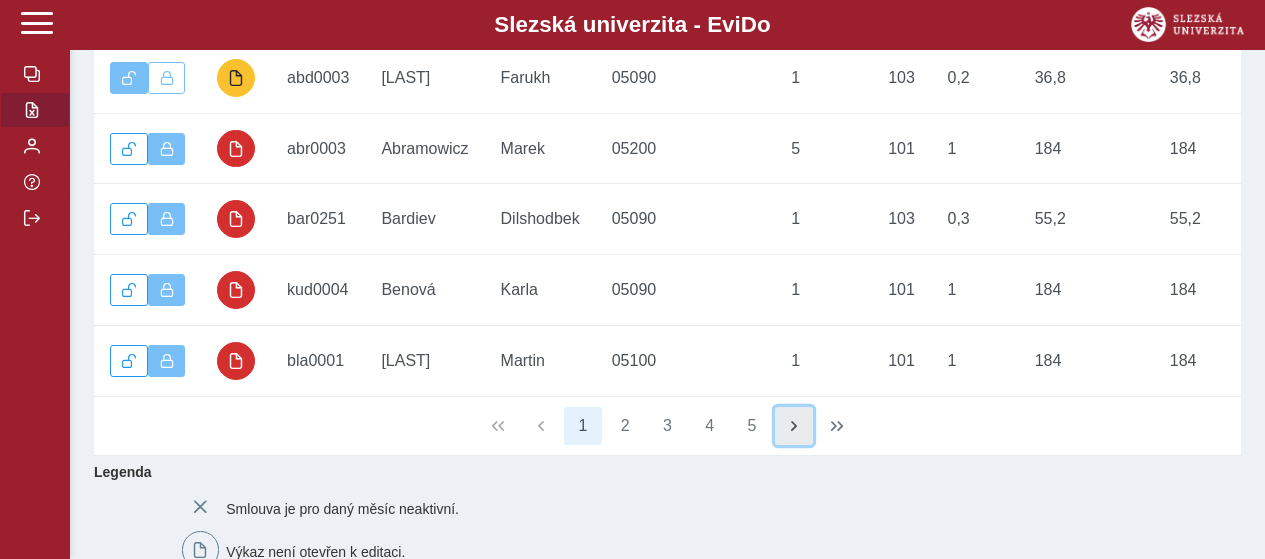 click at bounding box center (794, 426) 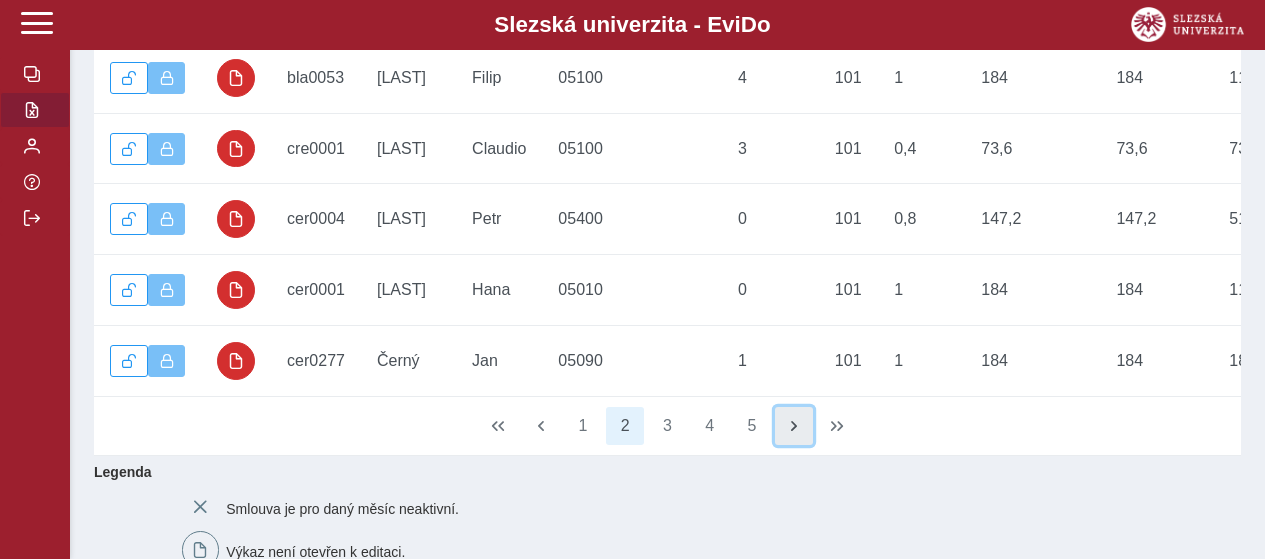 click at bounding box center (794, 426) 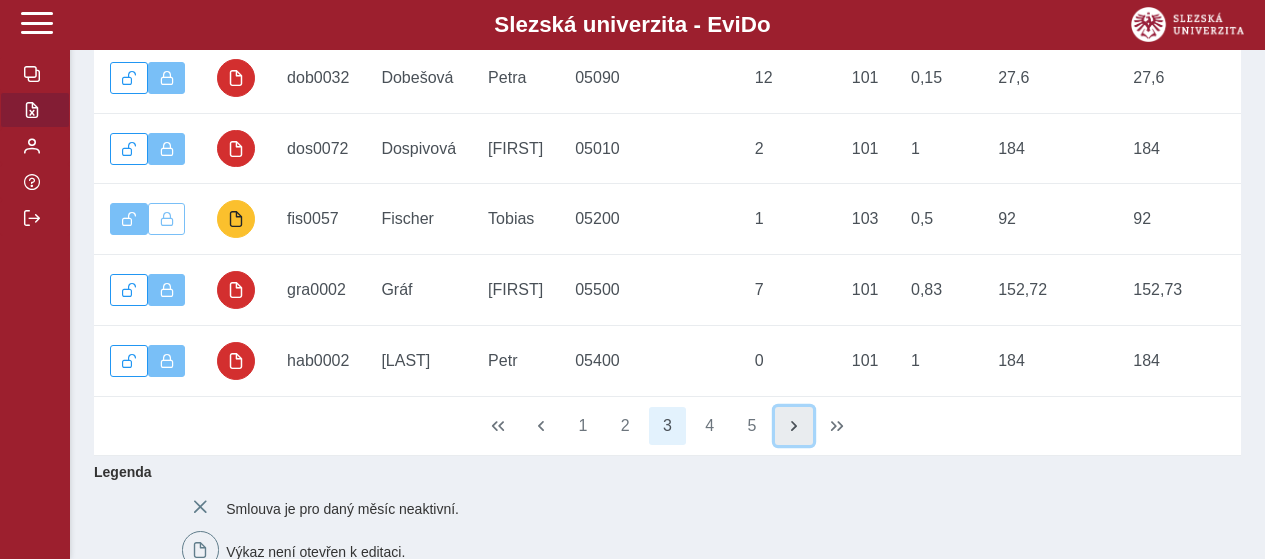 click at bounding box center (794, 426) 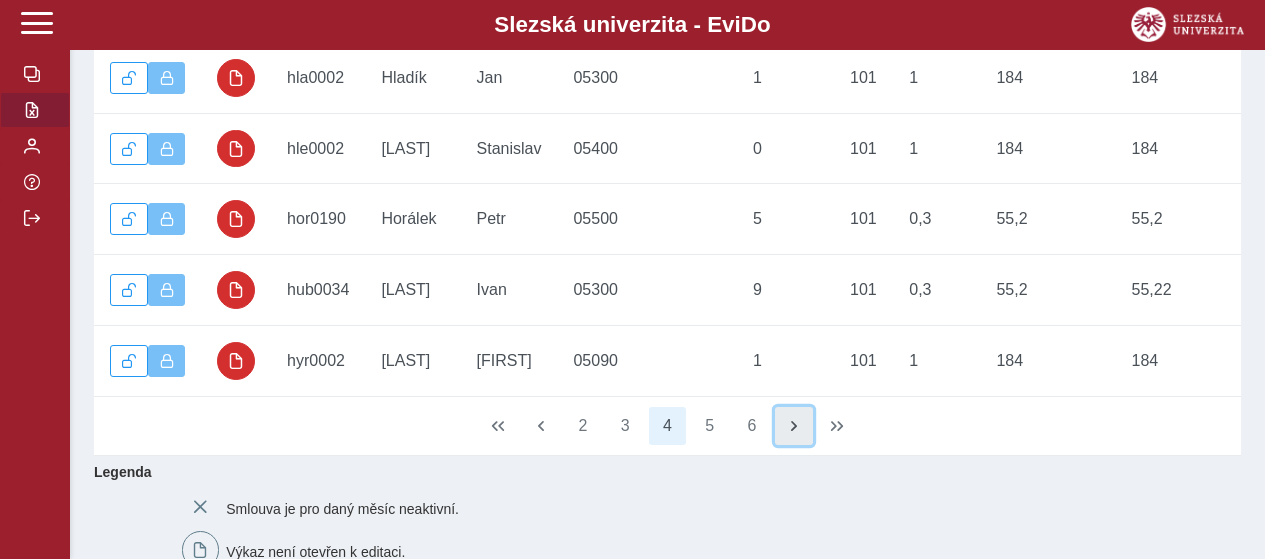 click at bounding box center [794, 426] 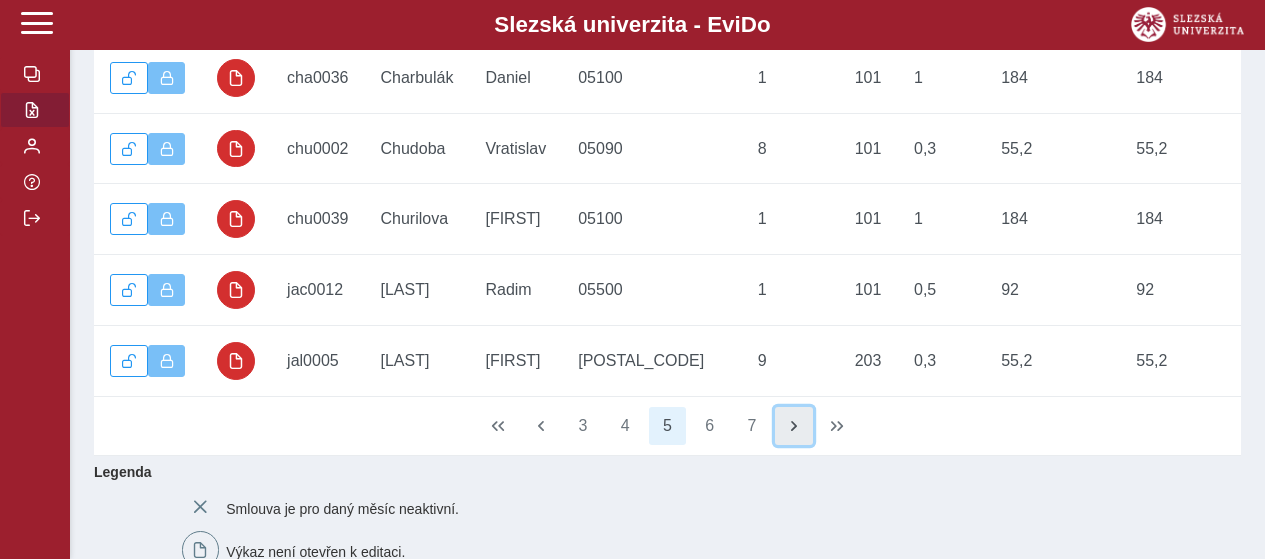 click at bounding box center [794, 426] 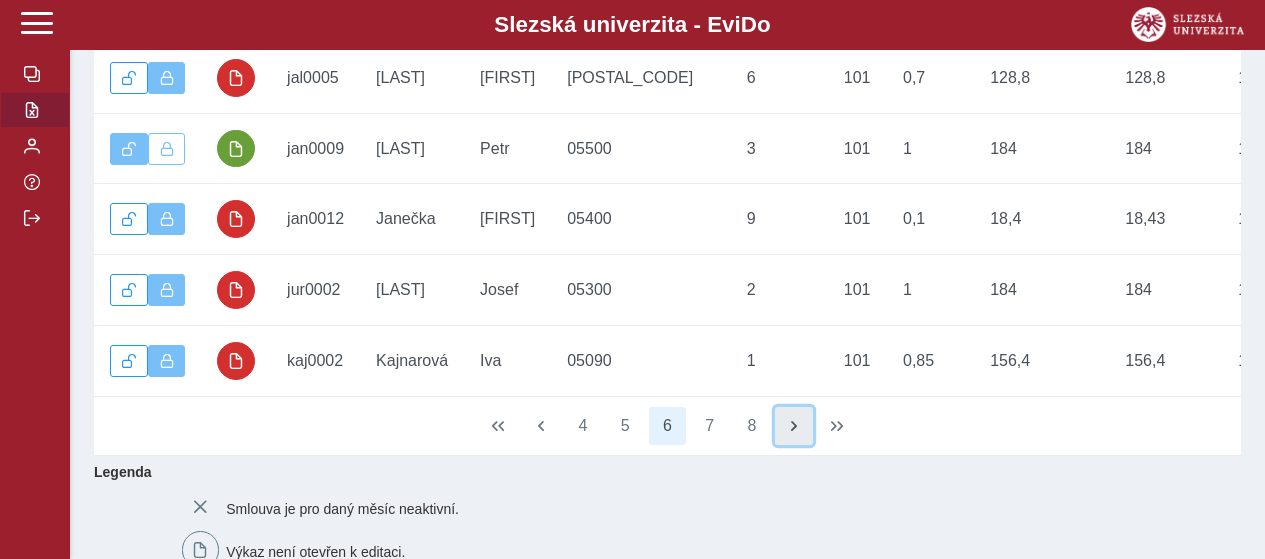 click at bounding box center [794, 426] 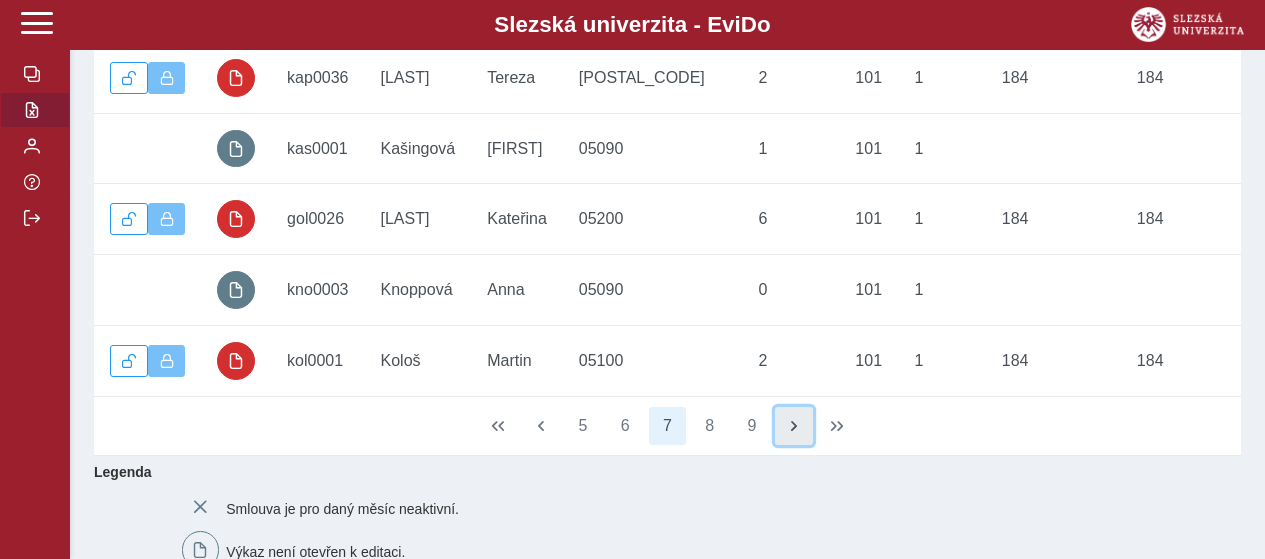 click at bounding box center [794, 426] 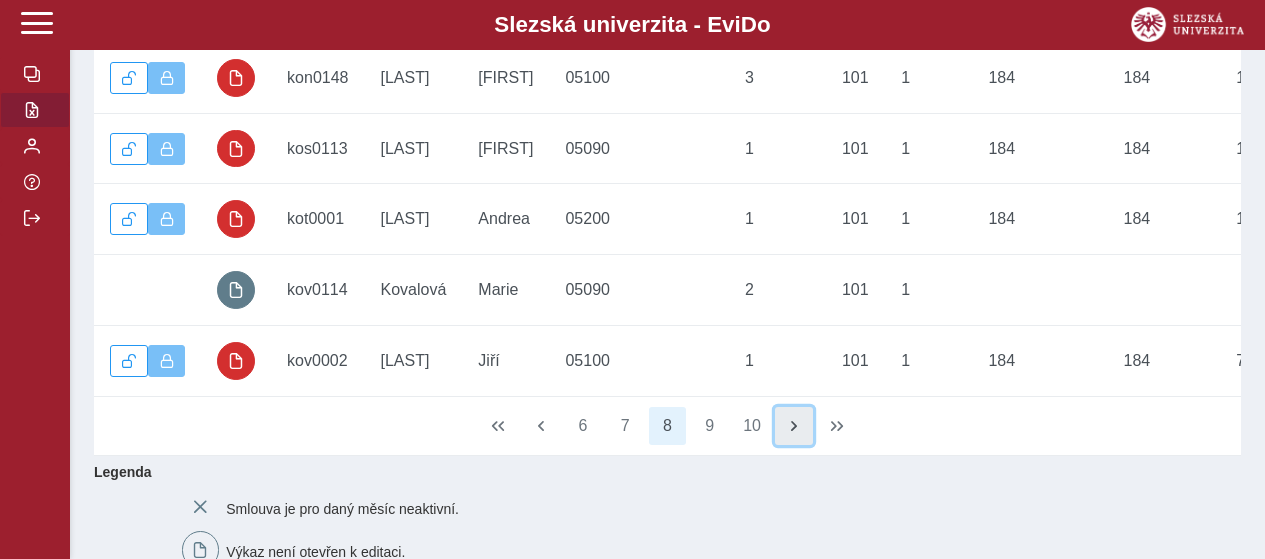 click at bounding box center [794, 426] 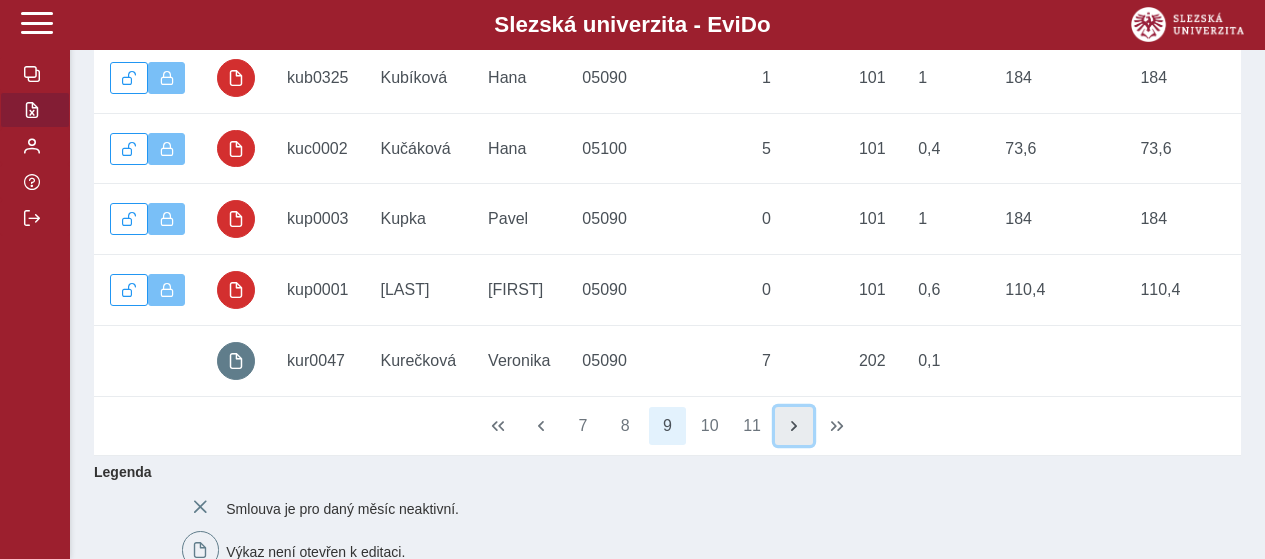 click at bounding box center (794, 426) 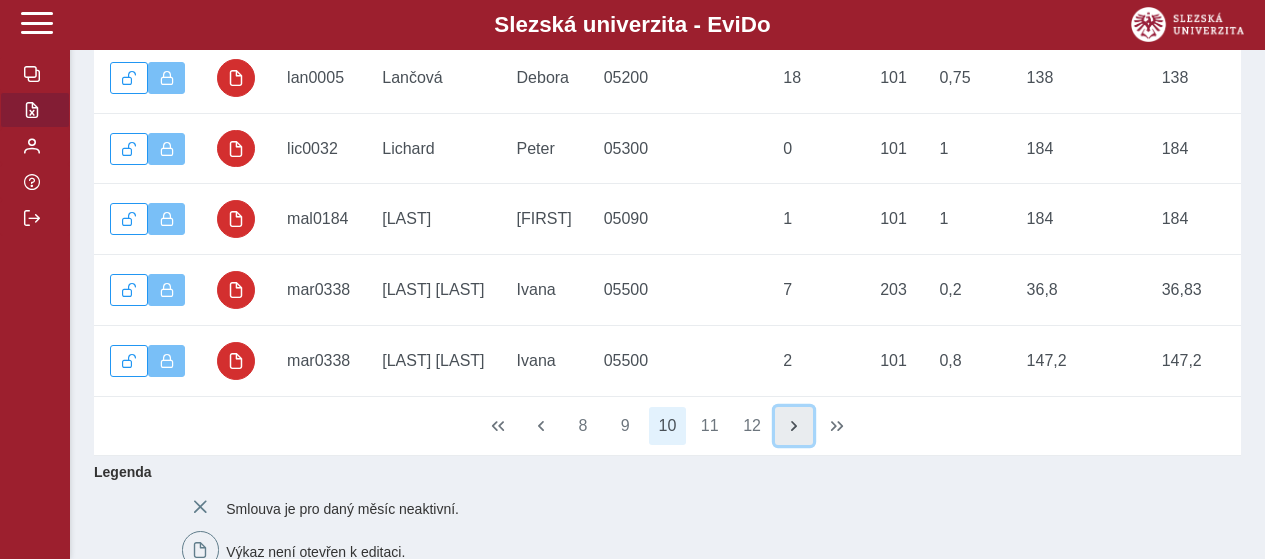 click at bounding box center [794, 426] 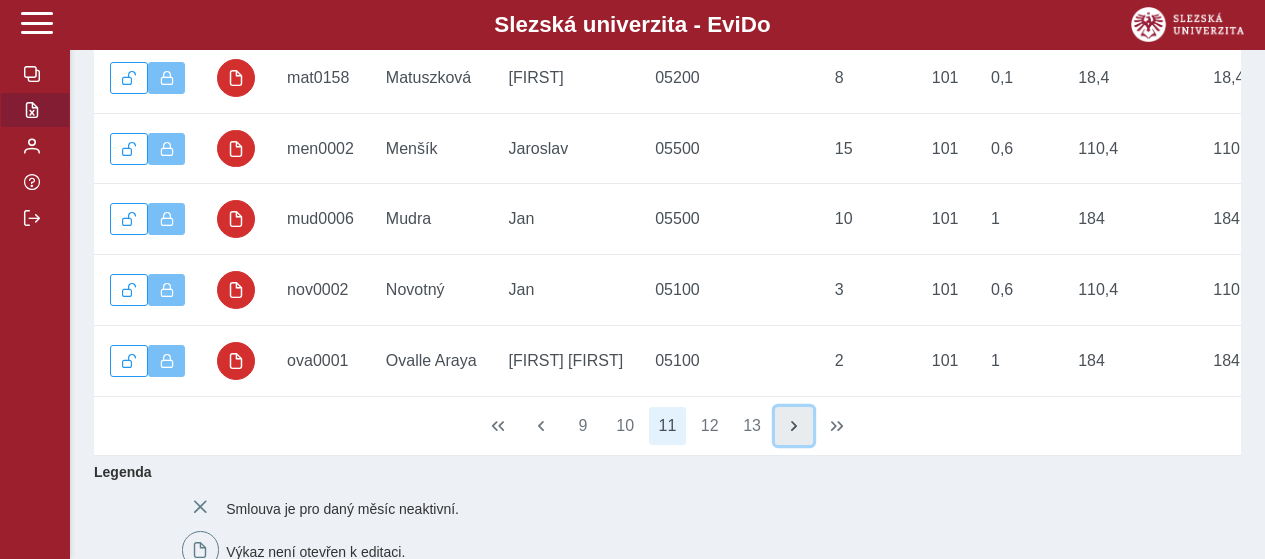 click at bounding box center (794, 426) 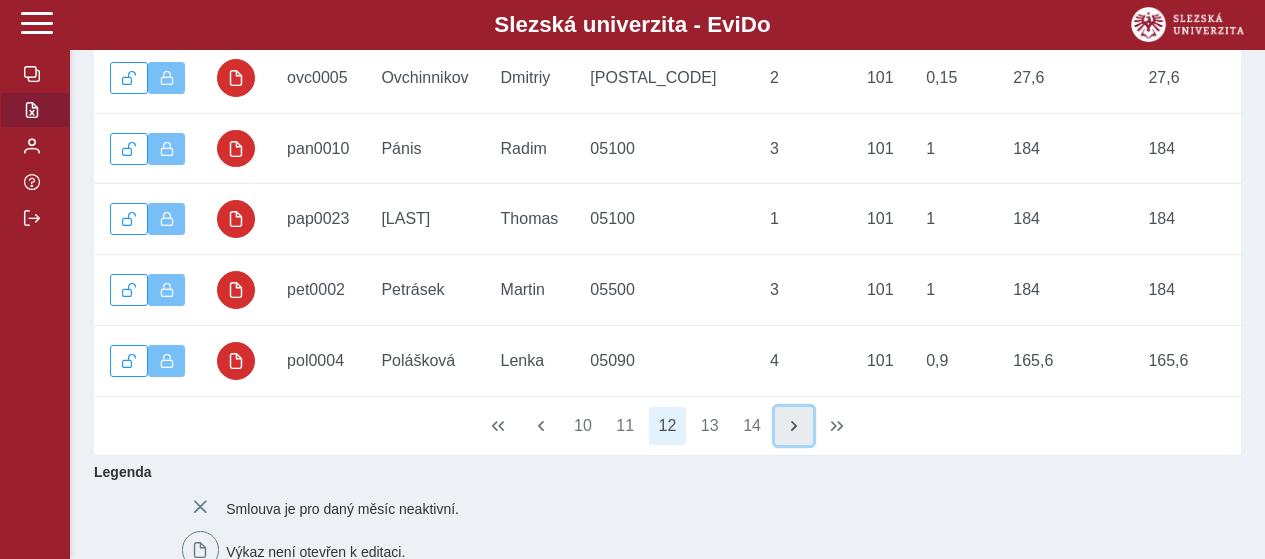 click at bounding box center (794, 426) 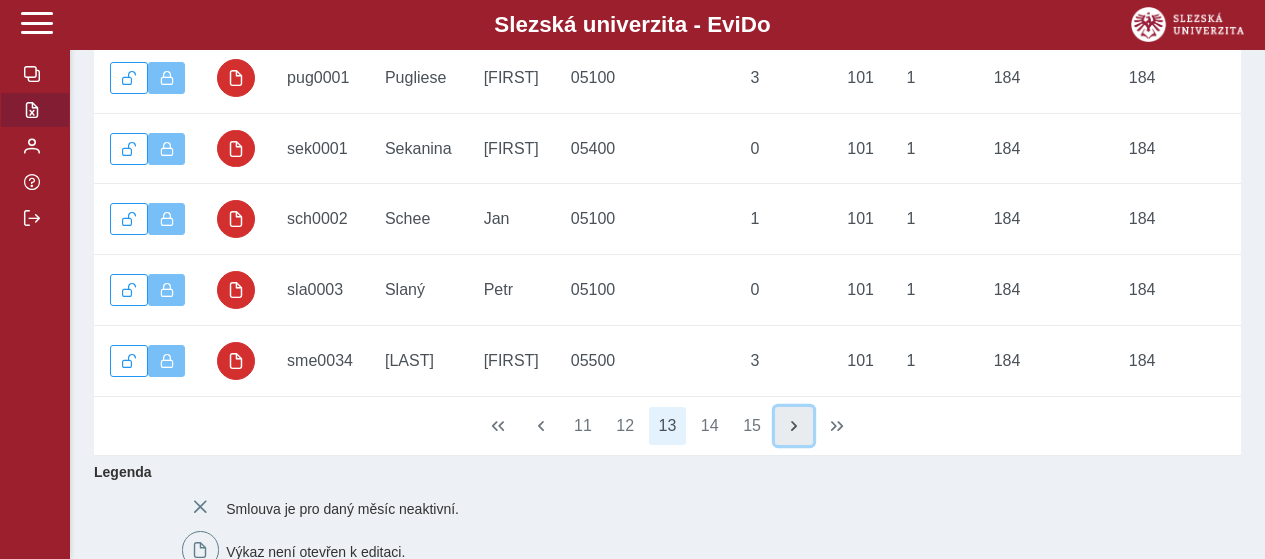 click at bounding box center (794, 426) 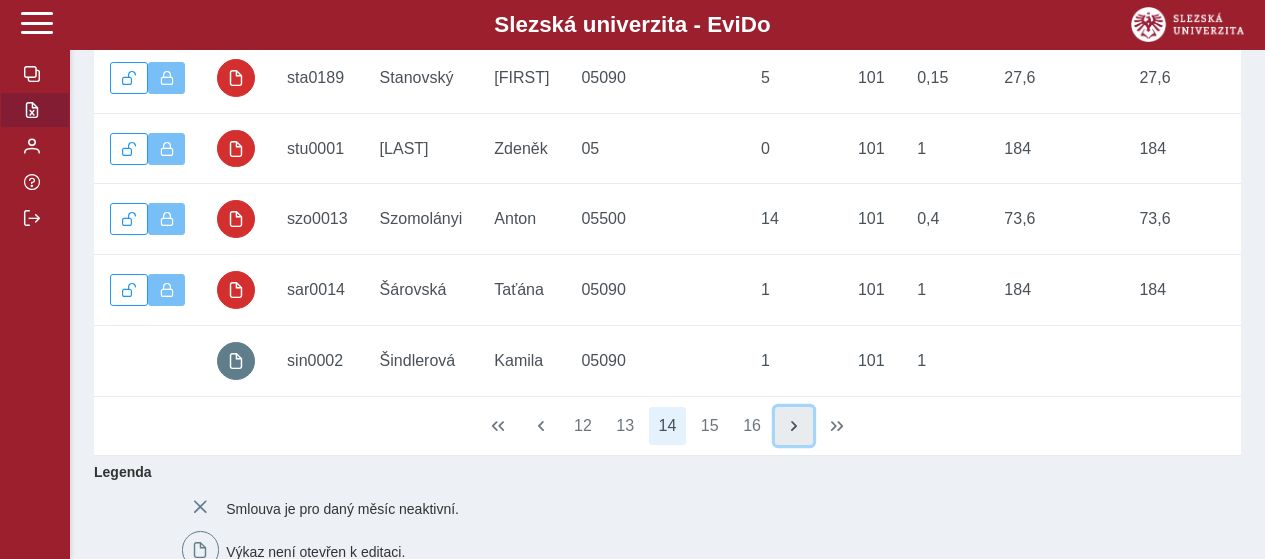 click at bounding box center (794, 426) 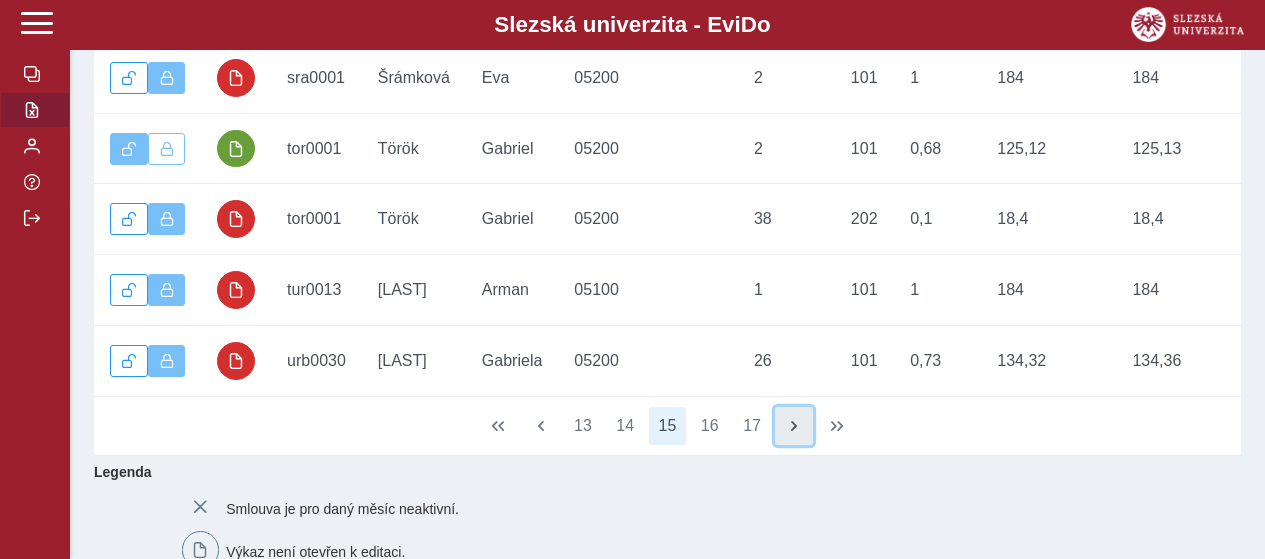 click at bounding box center [794, 426] 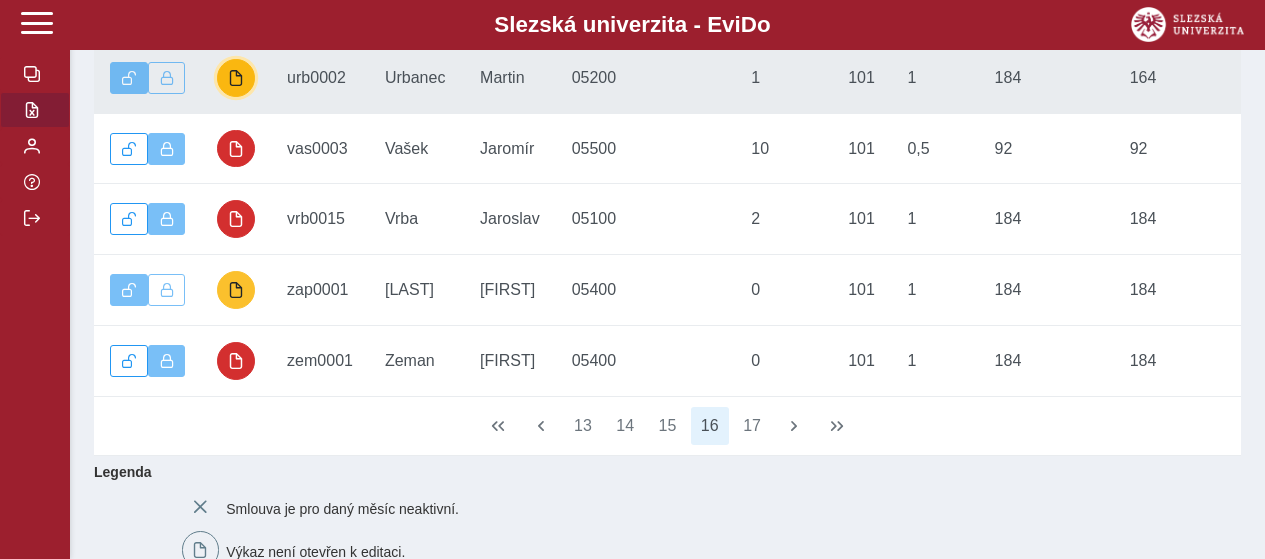 click at bounding box center (236, 78) 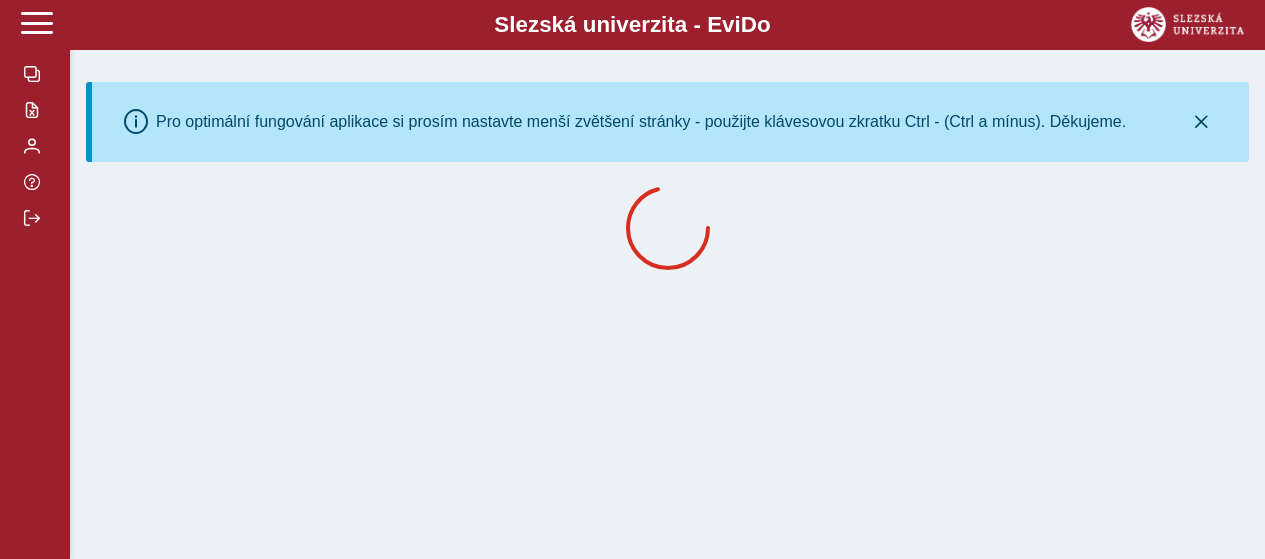 scroll, scrollTop: 0, scrollLeft: 0, axis: both 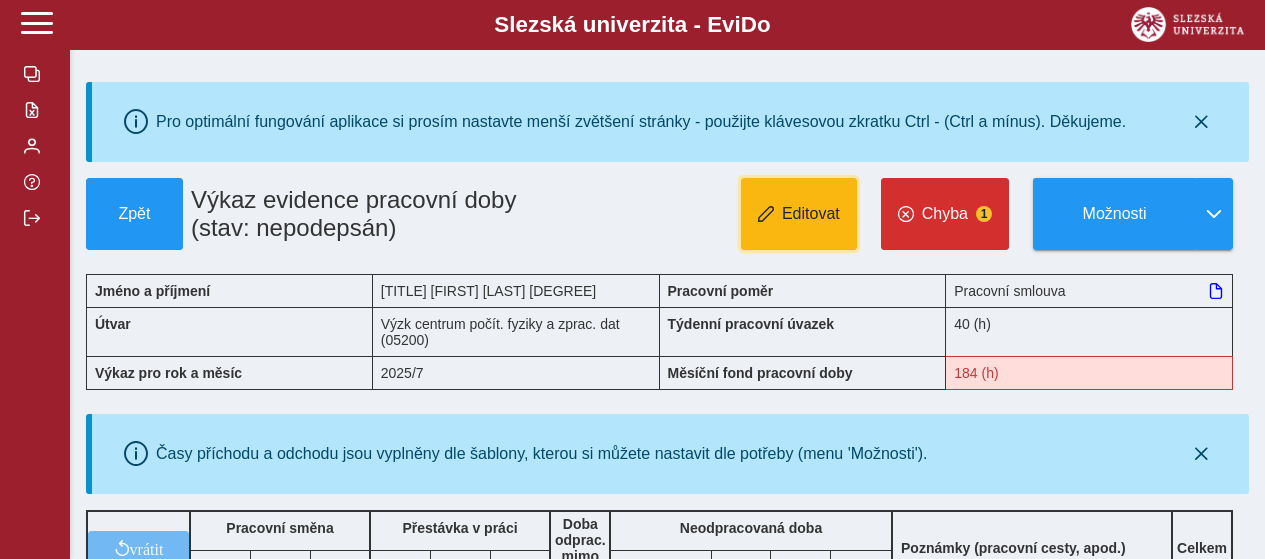 click on "Editovat" at bounding box center [811, 214] 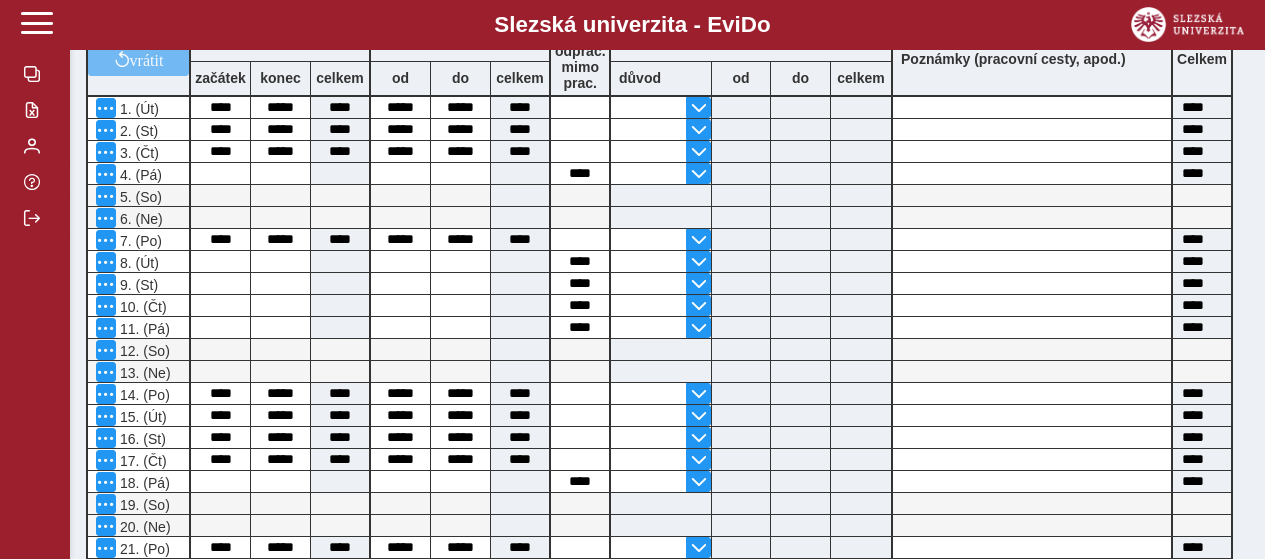 scroll, scrollTop: 978, scrollLeft: 0, axis: vertical 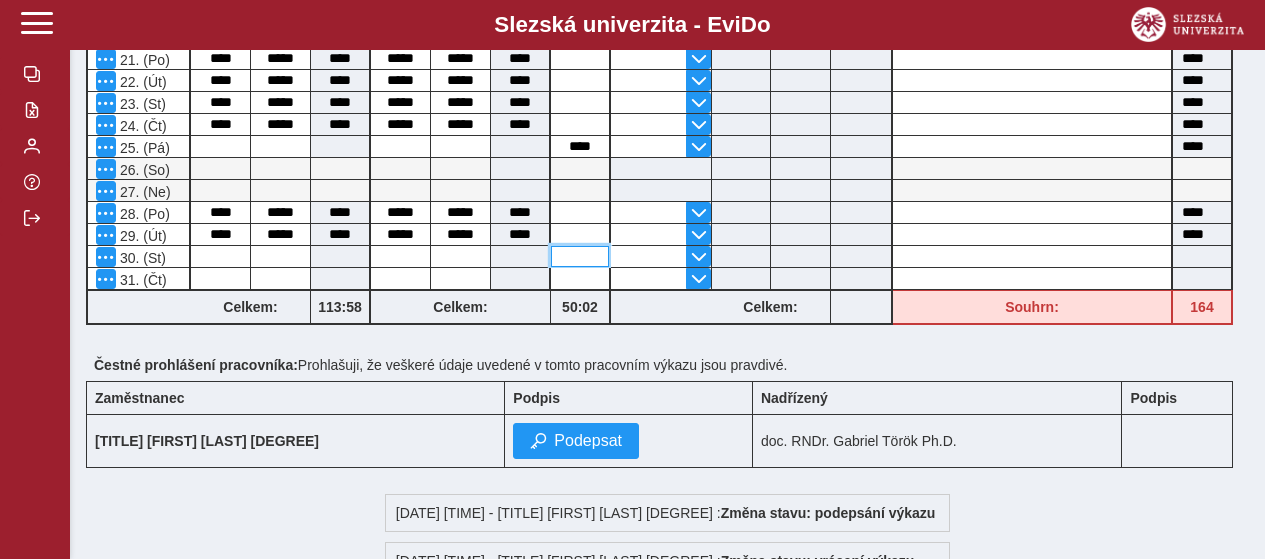 click at bounding box center (580, 256) 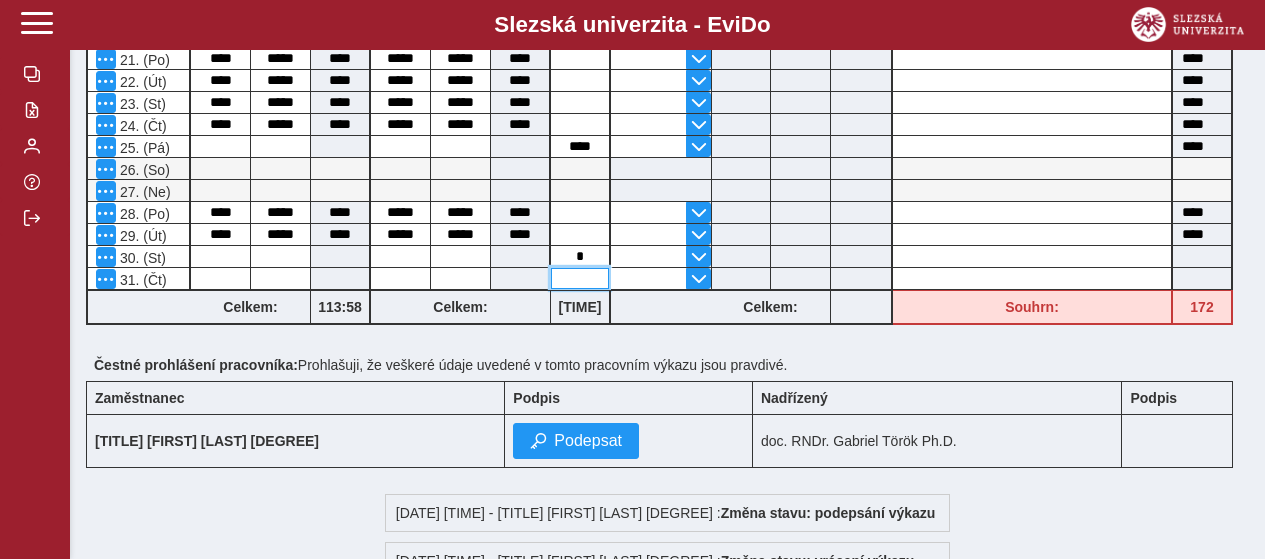click at bounding box center (580, 278) 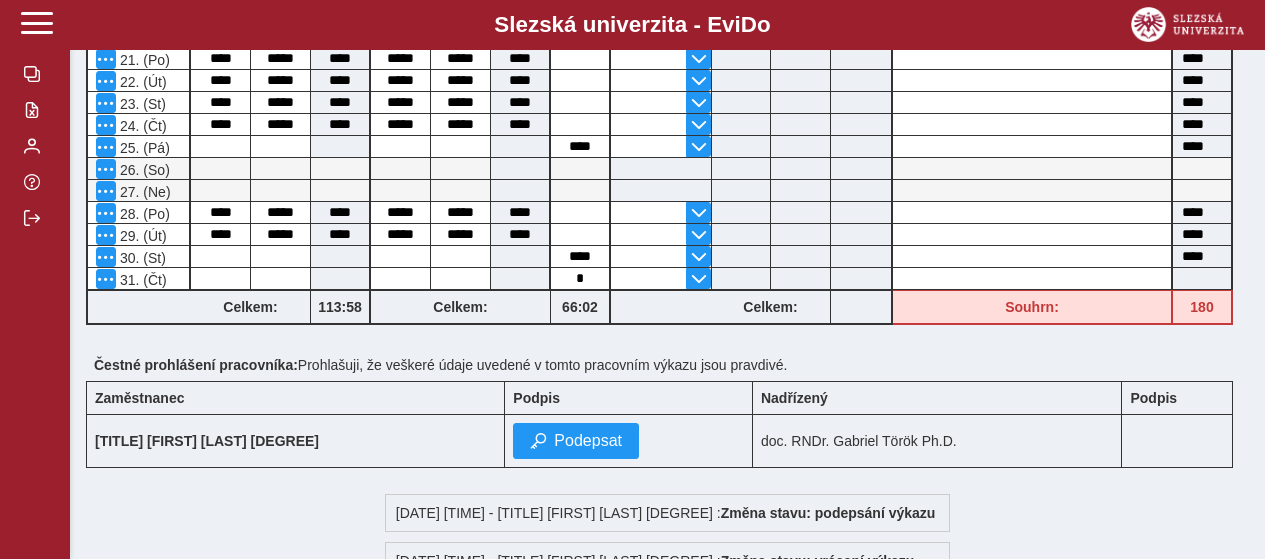 type on "****" 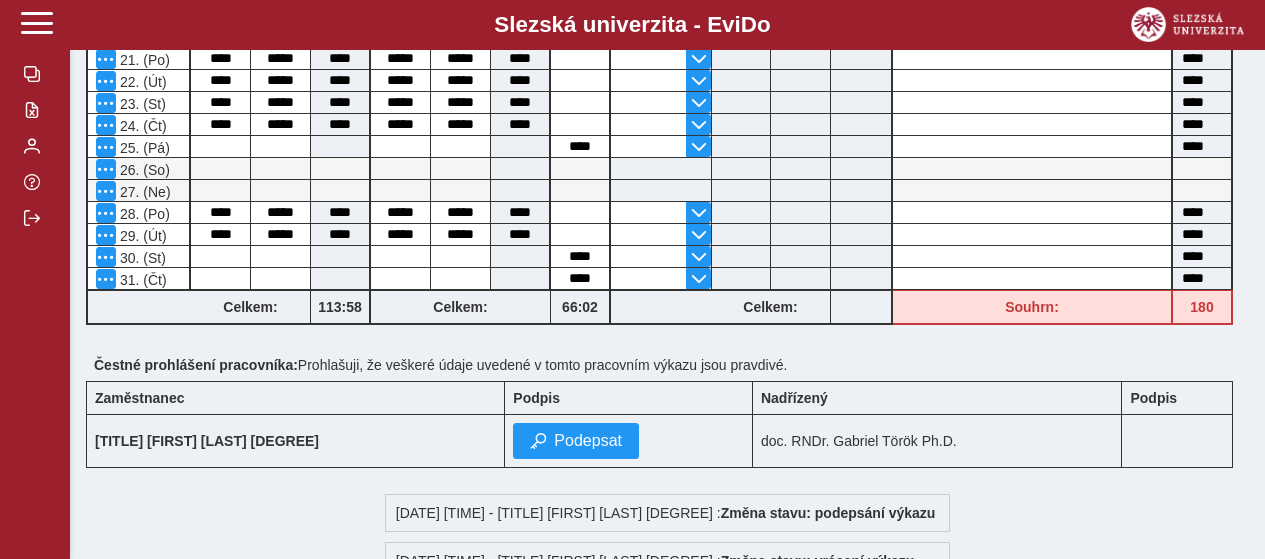 click on "Čestné prohlášení pracovníka:  Prohlašuji, že veškeré údaje uvedené v tomto pracovním výkazu jsou pravdivé." at bounding box center [667, 365] 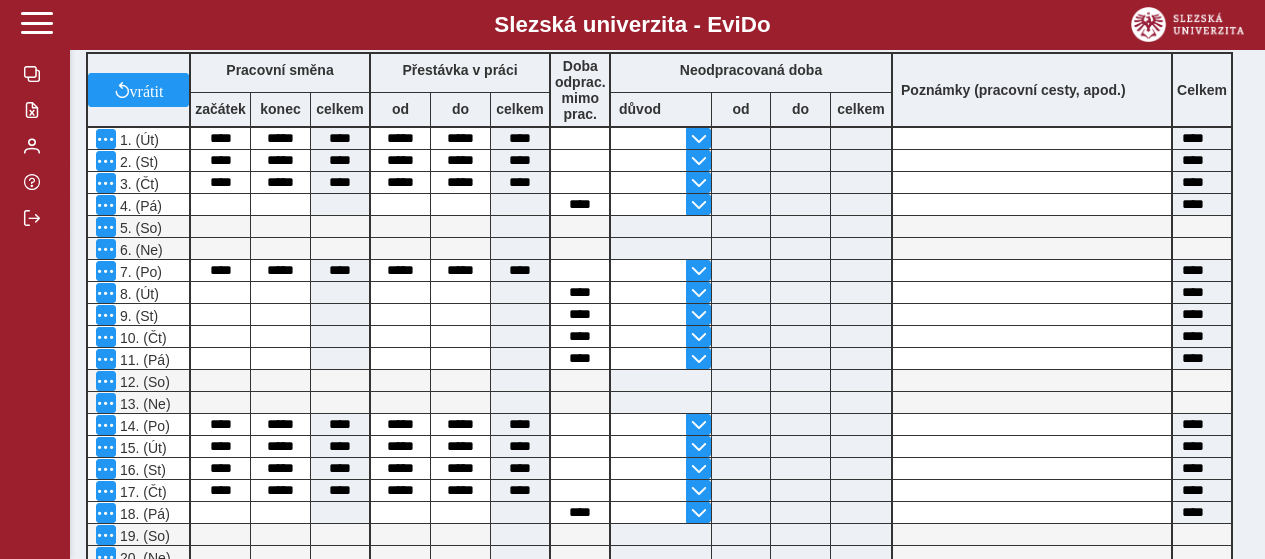 scroll, scrollTop: 947, scrollLeft: 0, axis: vertical 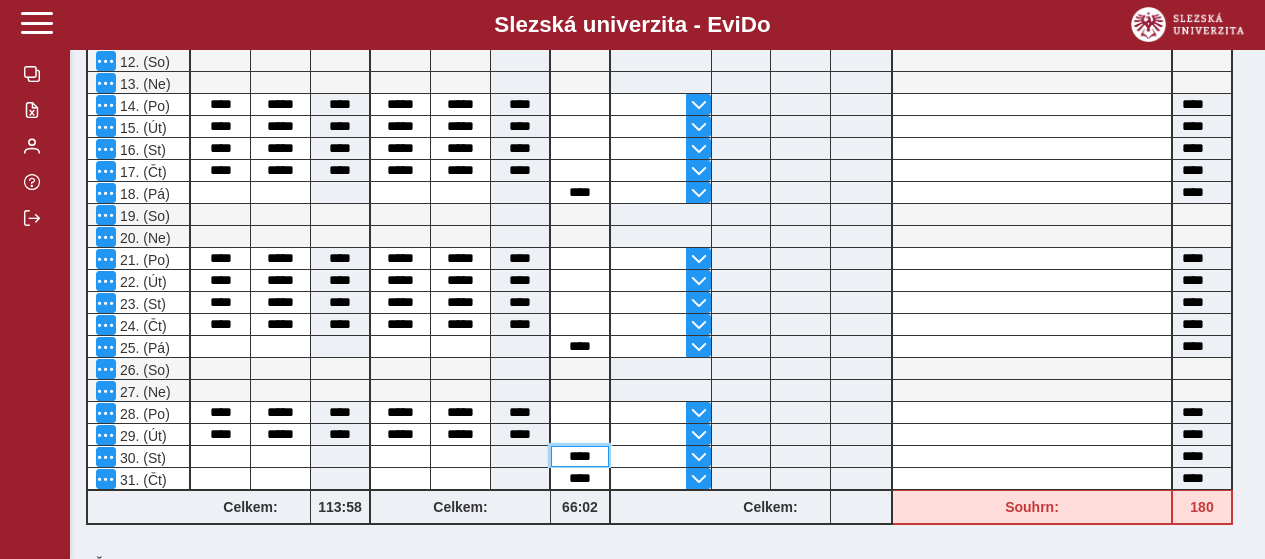 click on "****" at bounding box center [580, 456] 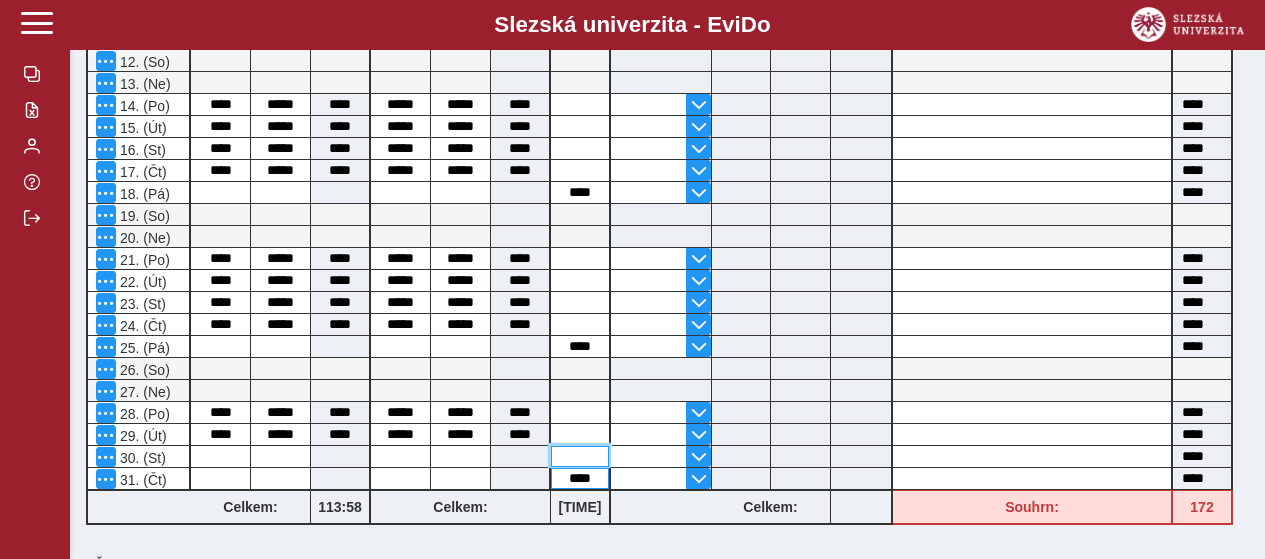type 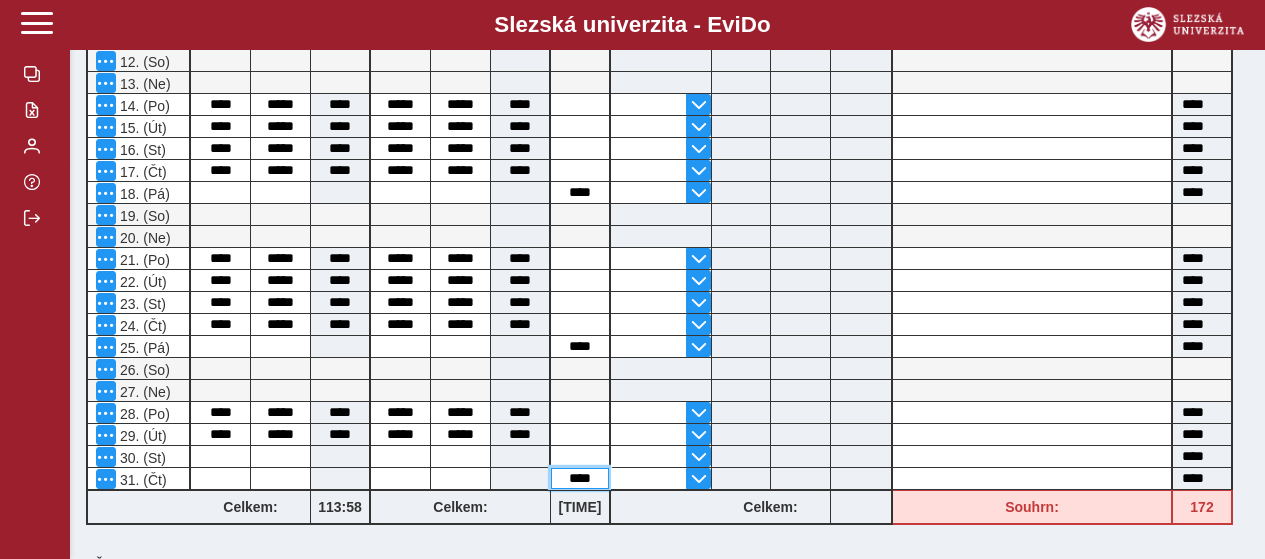 click on "****" at bounding box center (580, 478) 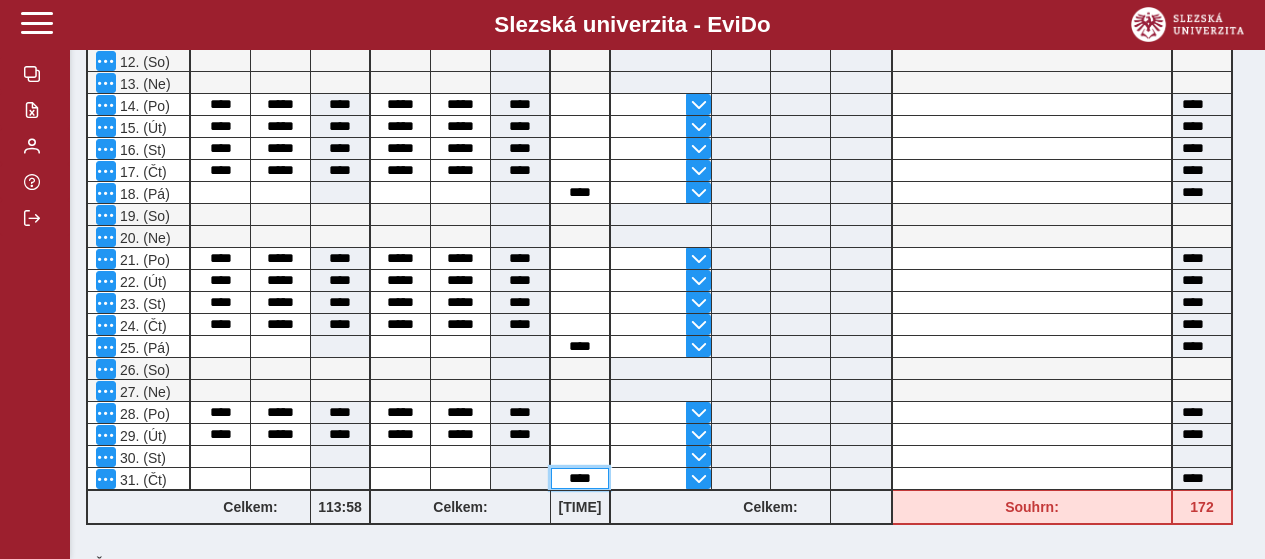 click on "****" at bounding box center [580, 478] 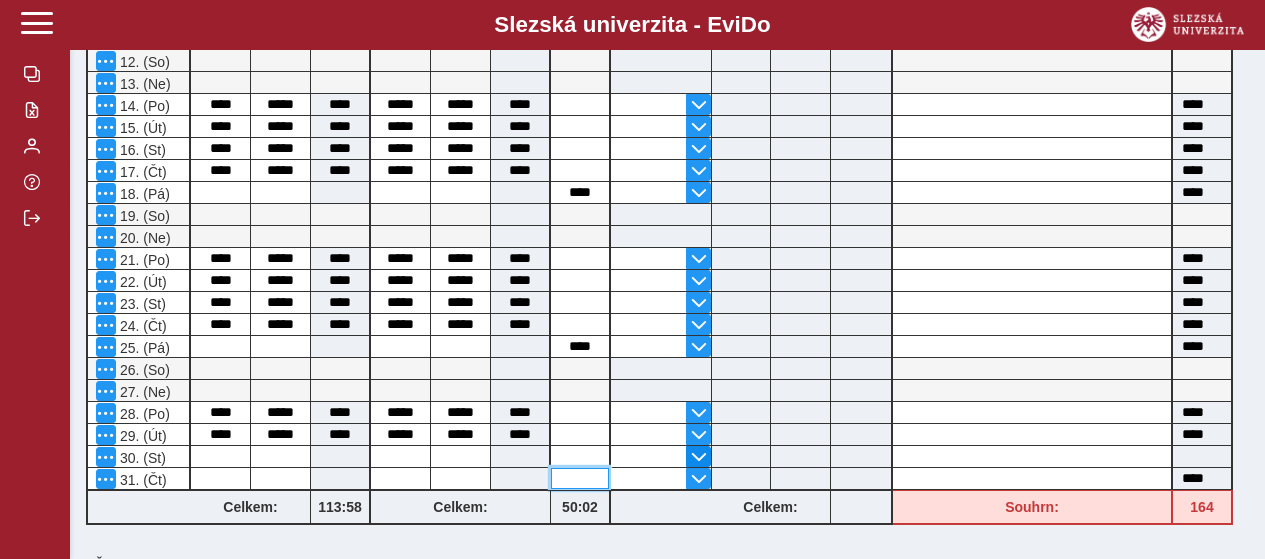 type 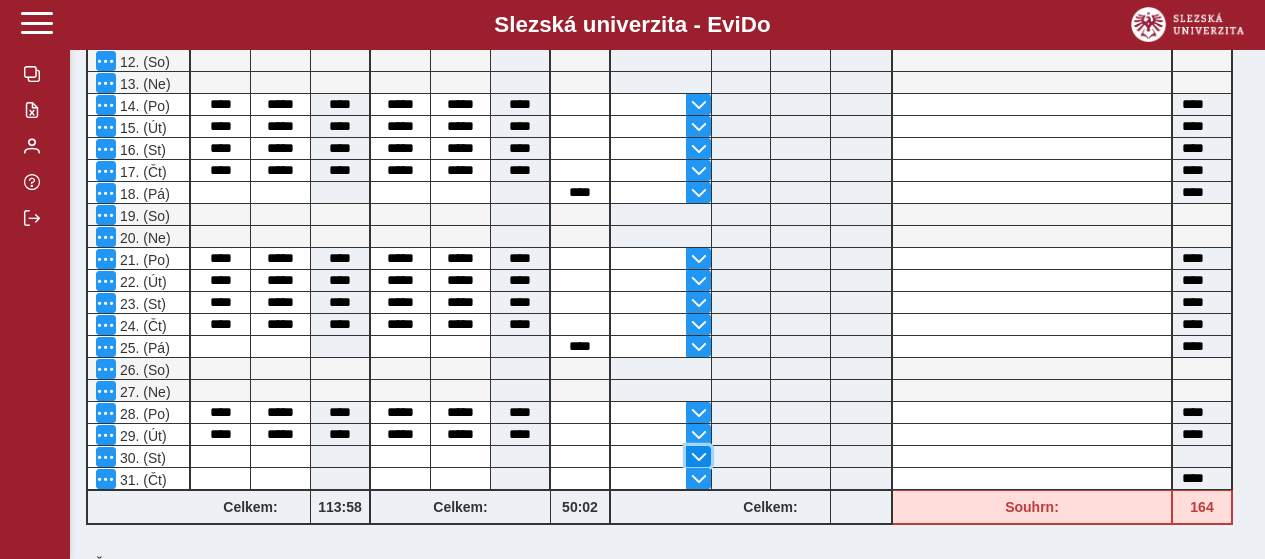 type 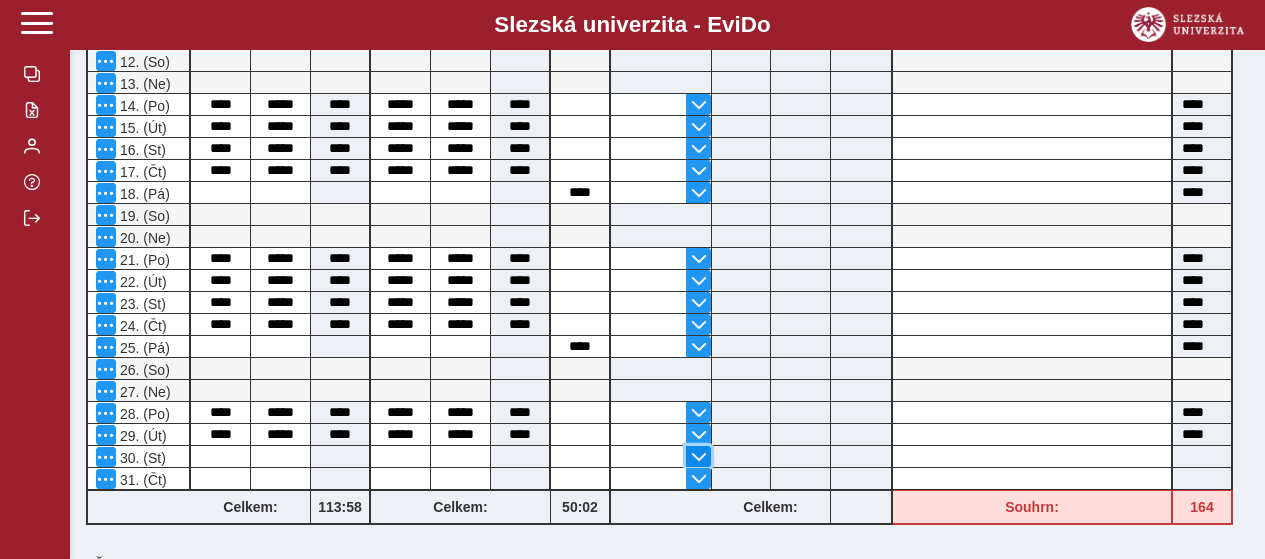 click at bounding box center (699, 457) 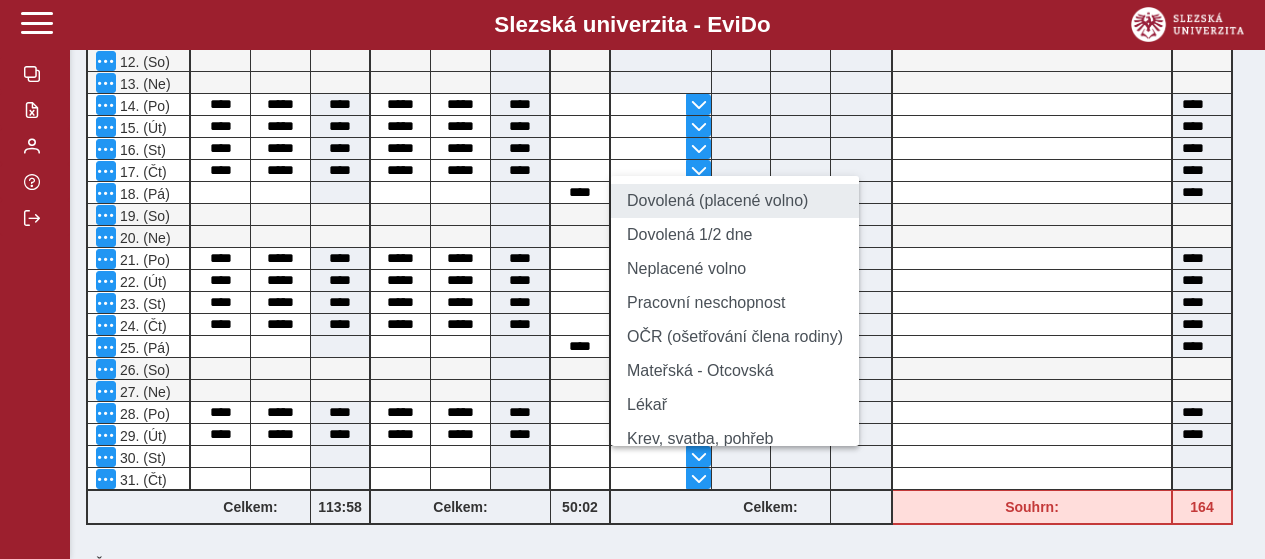 click on "Dovolená (placené volno)" at bounding box center [735, 201] 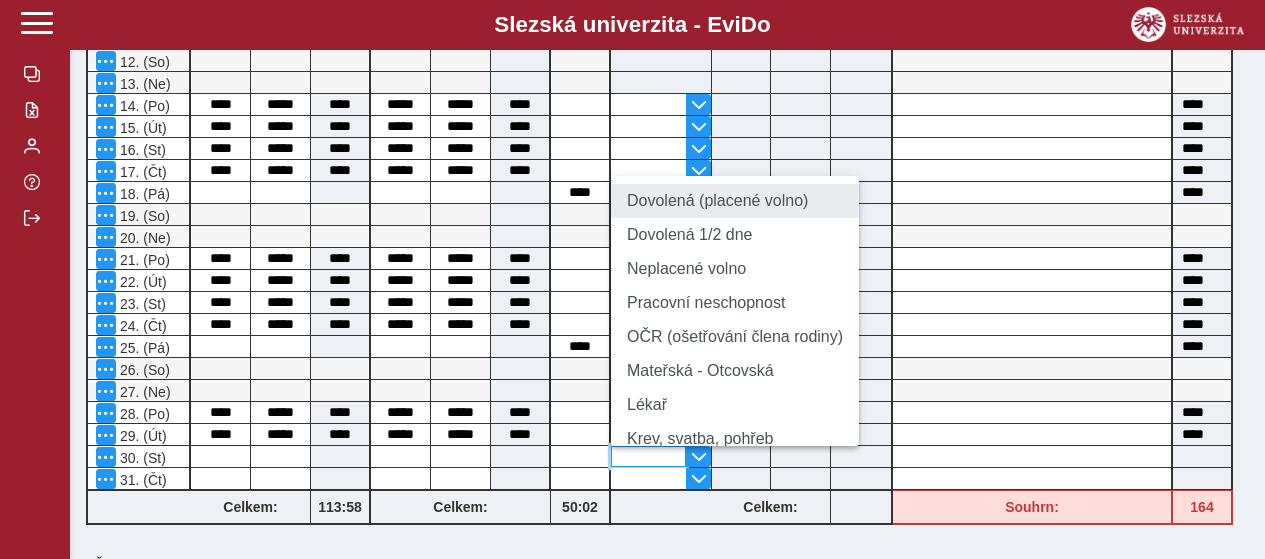 type on "**********" 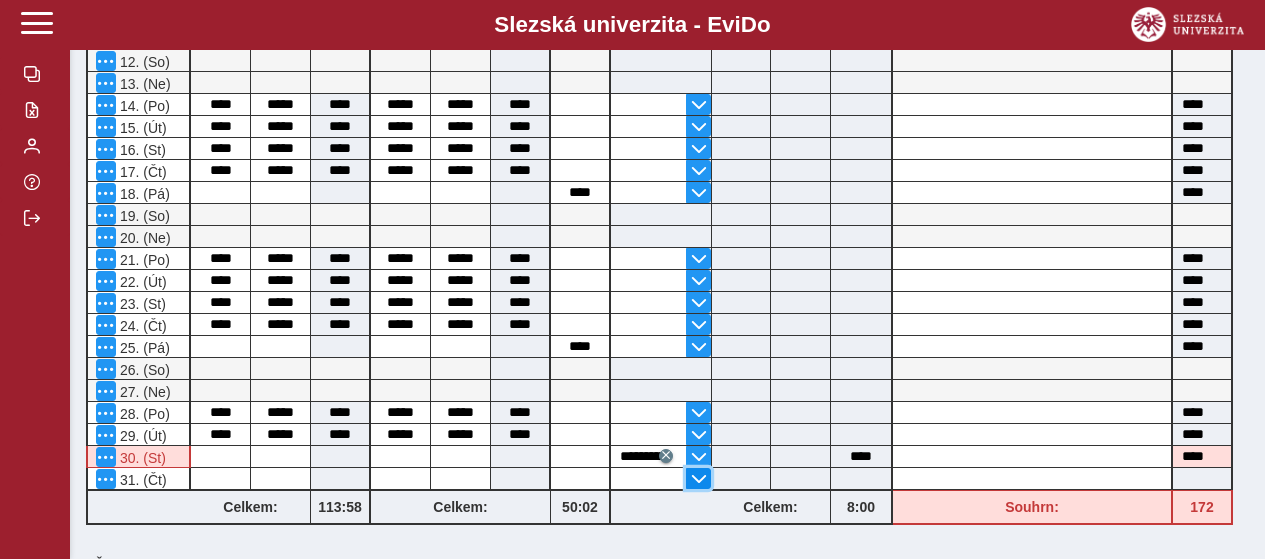 click at bounding box center [699, 479] 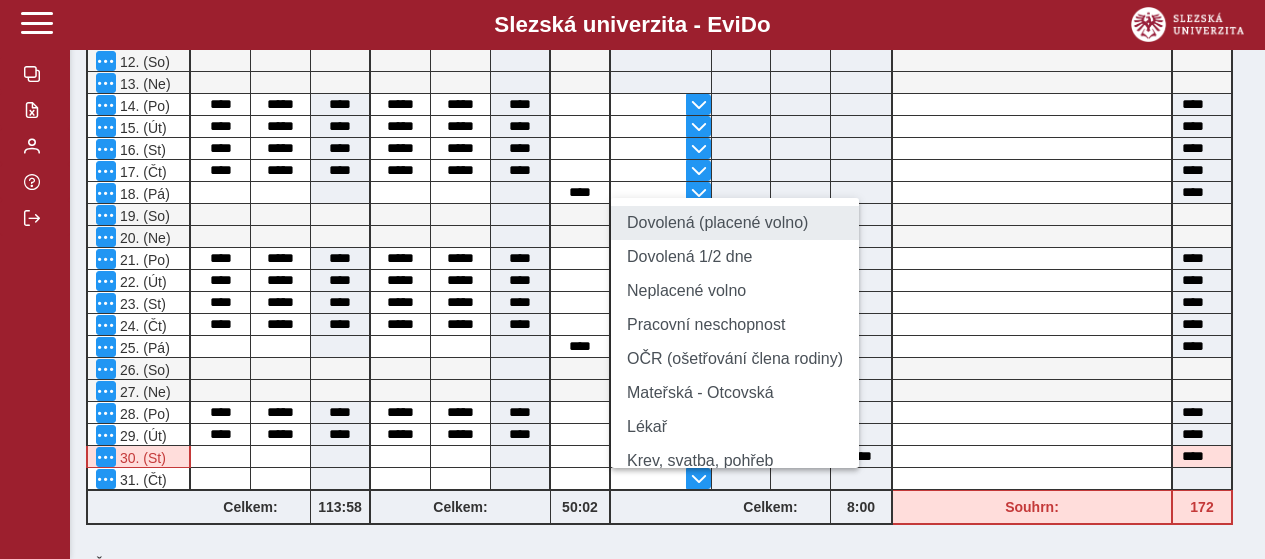 click on "Dovolená (placené volno)" at bounding box center (735, 223) 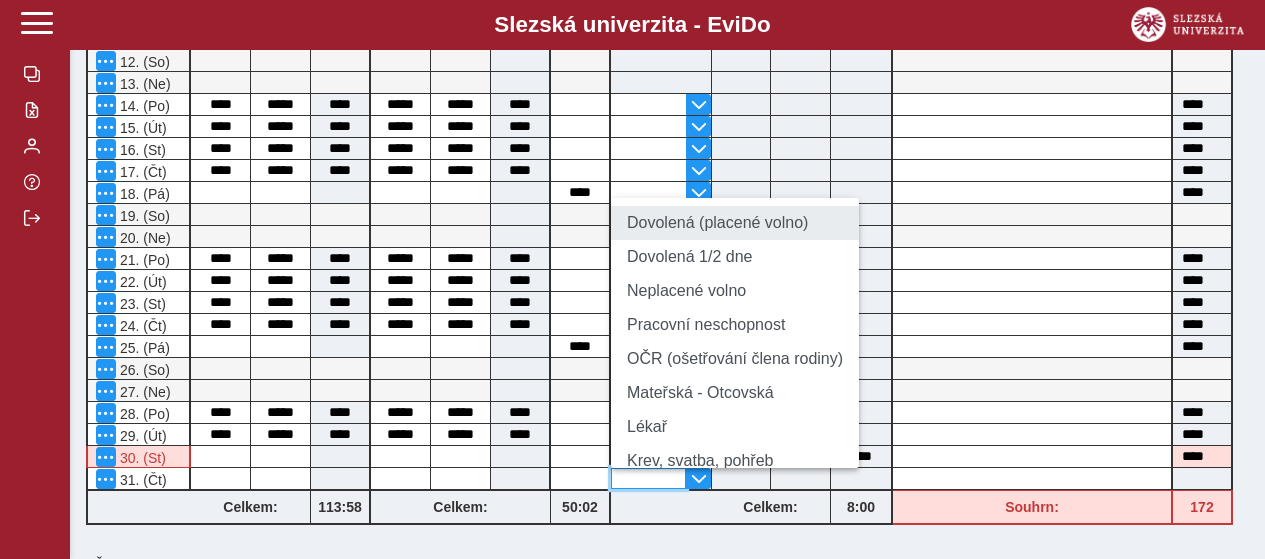 type on "**********" 